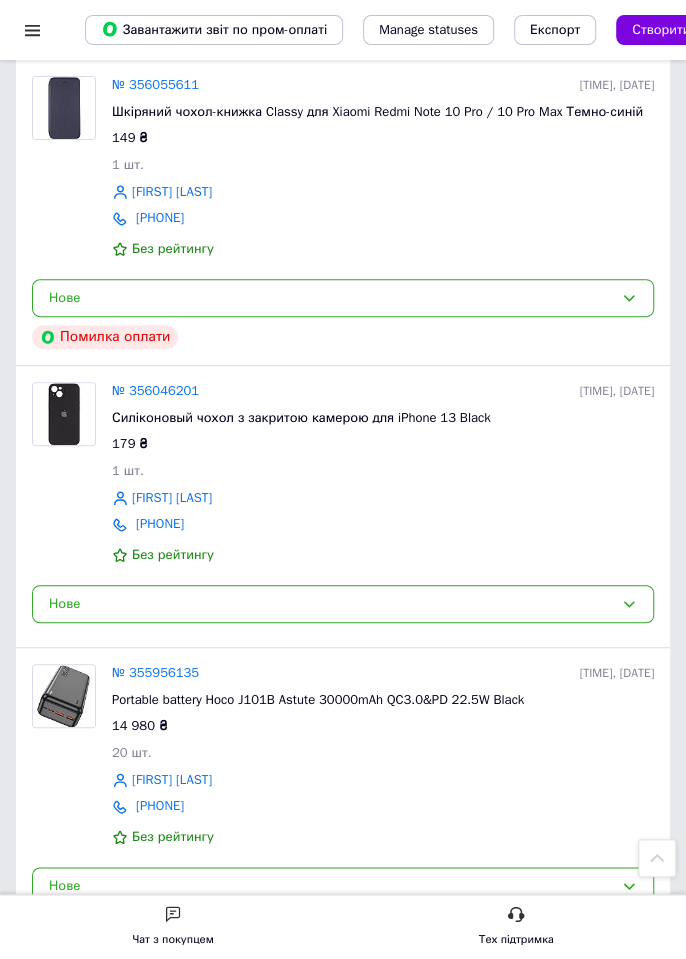 scroll, scrollTop: 2482, scrollLeft: 0, axis: vertical 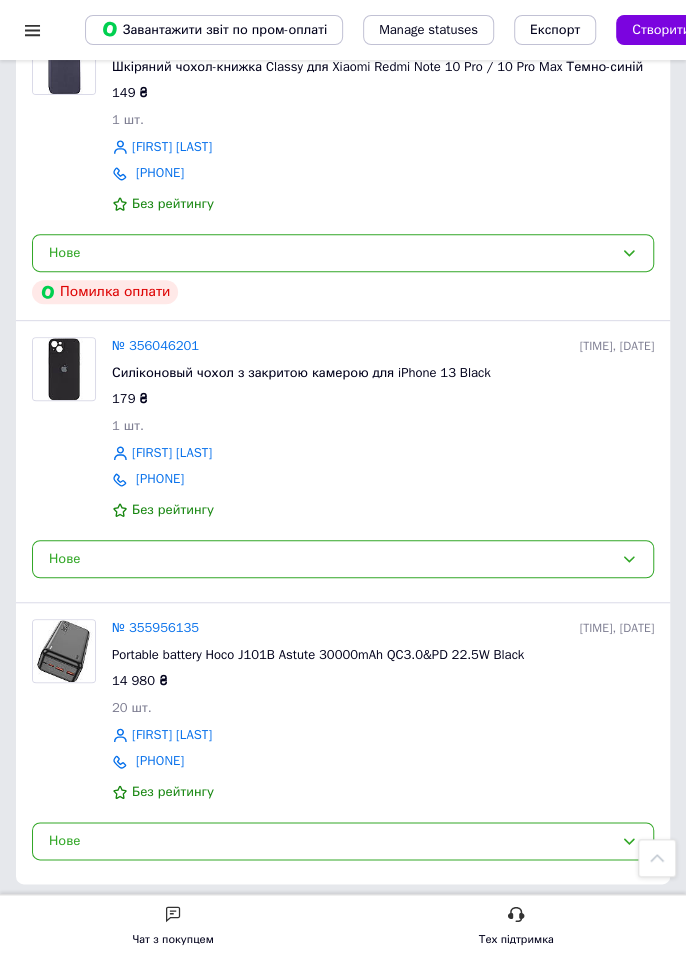 click on "№ 355956135" at bounding box center (155, 627) 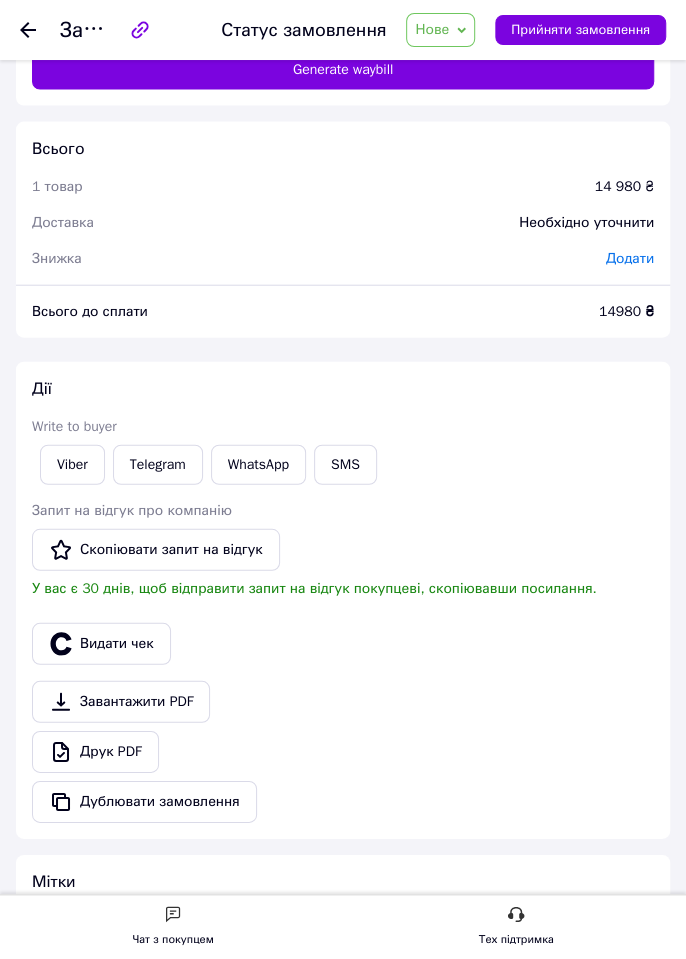 scroll, scrollTop: 1420, scrollLeft: 0, axis: vertical 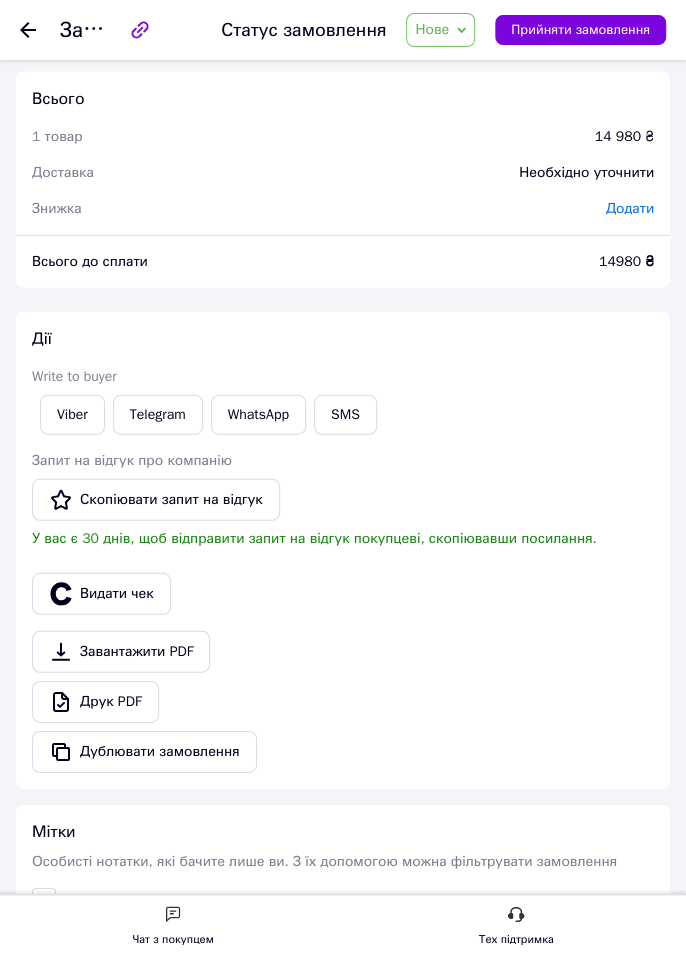 click on "Viber" at bounding box center (72, 415) 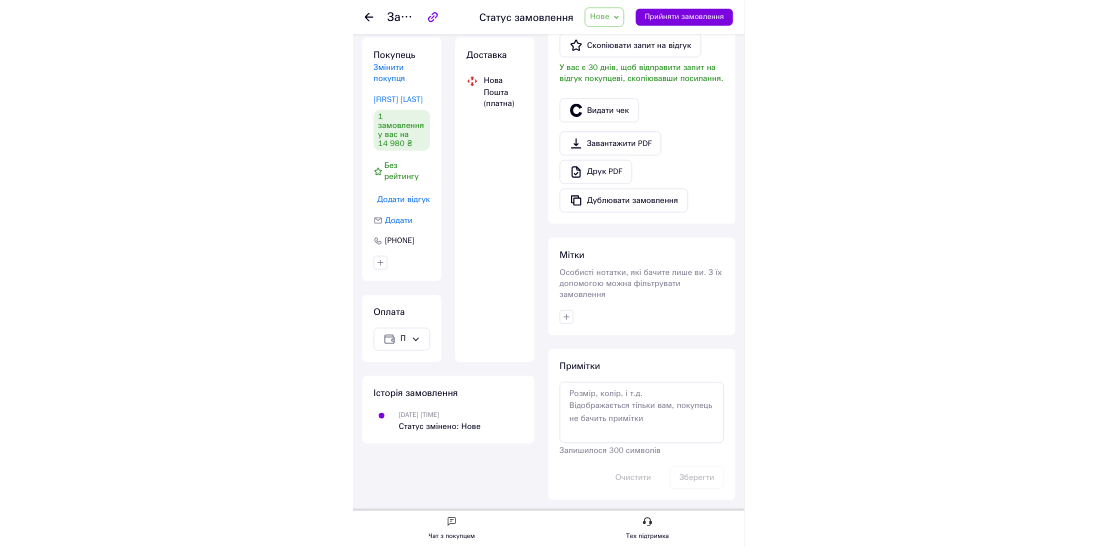 scroll, scrollTop: 838, scrollLeft: 0, axis: vertical 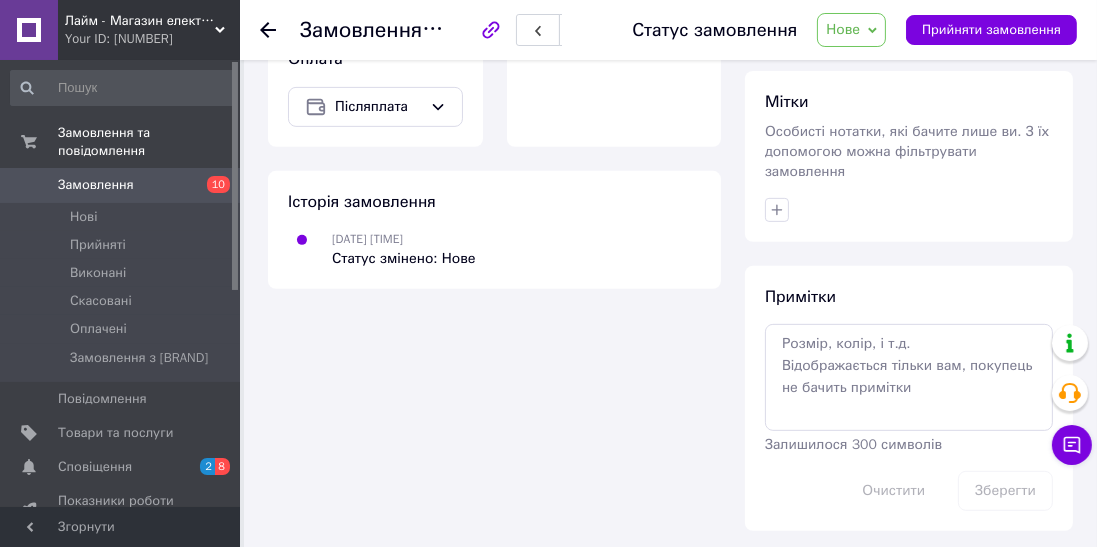 click at bounding box center [29, 185] 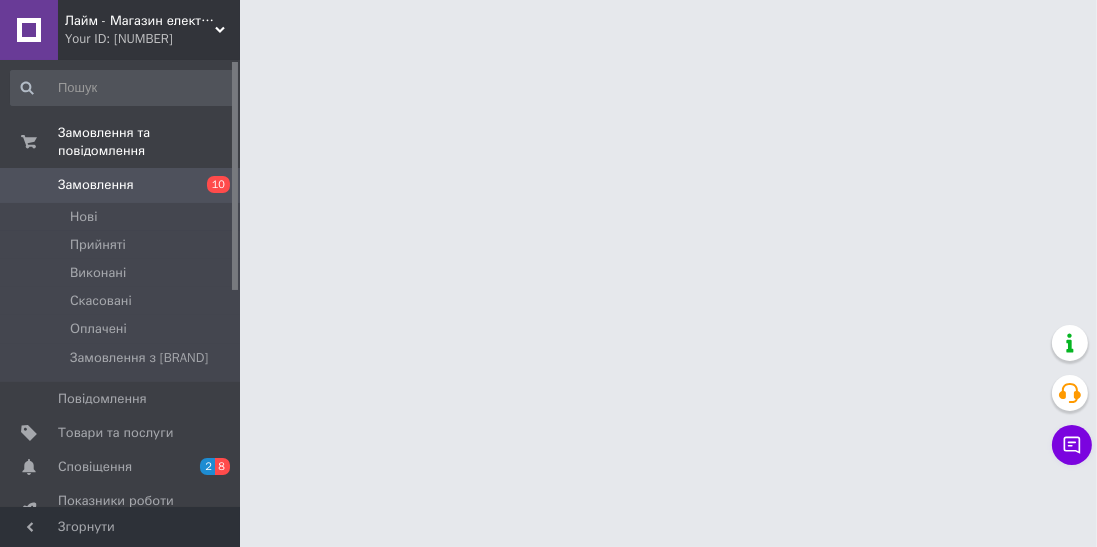 click on "Замовлення 10" at bounding box center (123, 185) 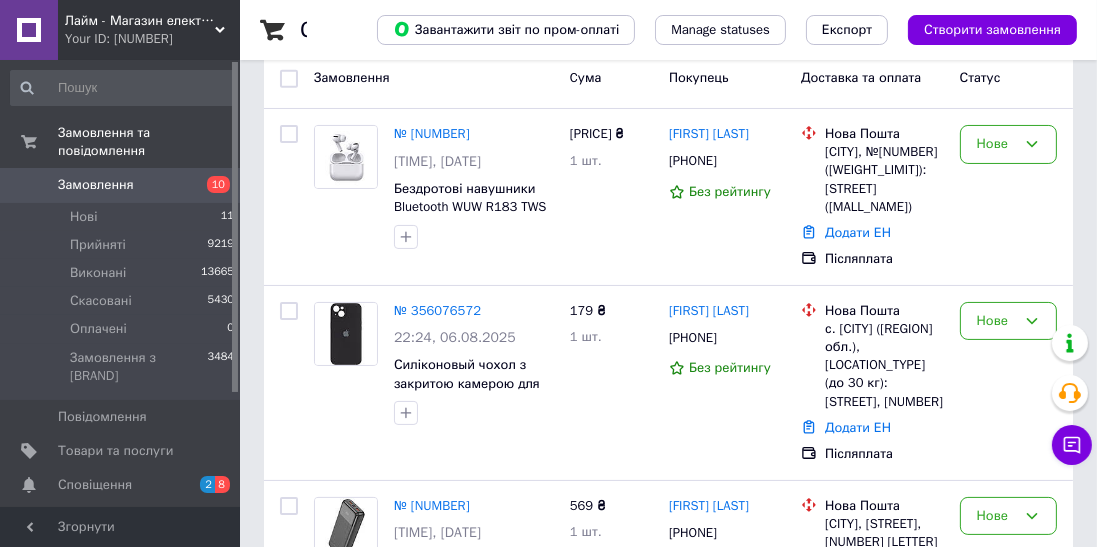 scroll, scrollTop: 295, scrollLeft: 0, axis: vertical 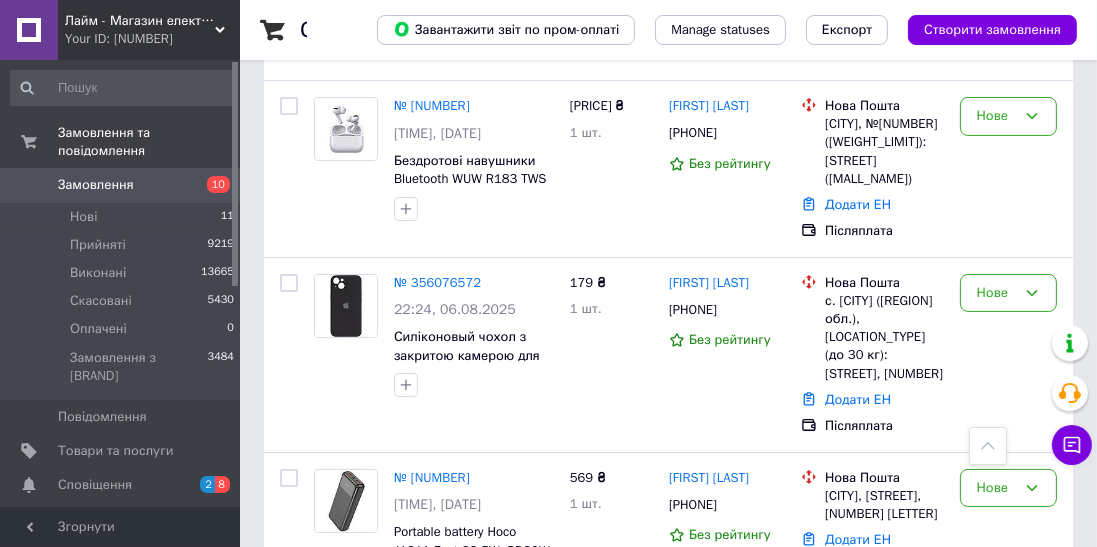 click on "[TIME], [DATE]" at bounding box center [437, 133] 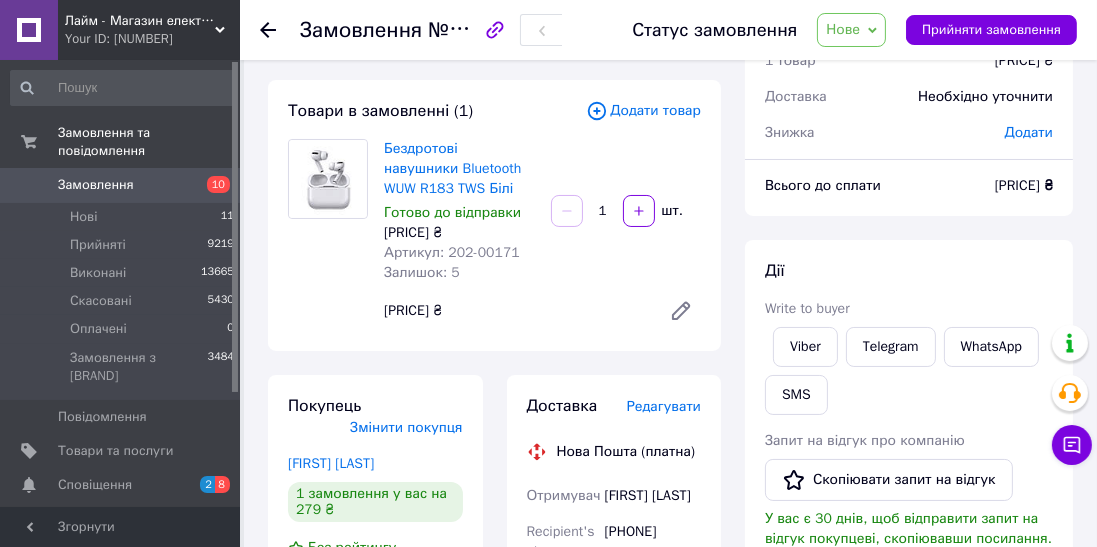 click on "Viber" at bounding box center [805, 347] 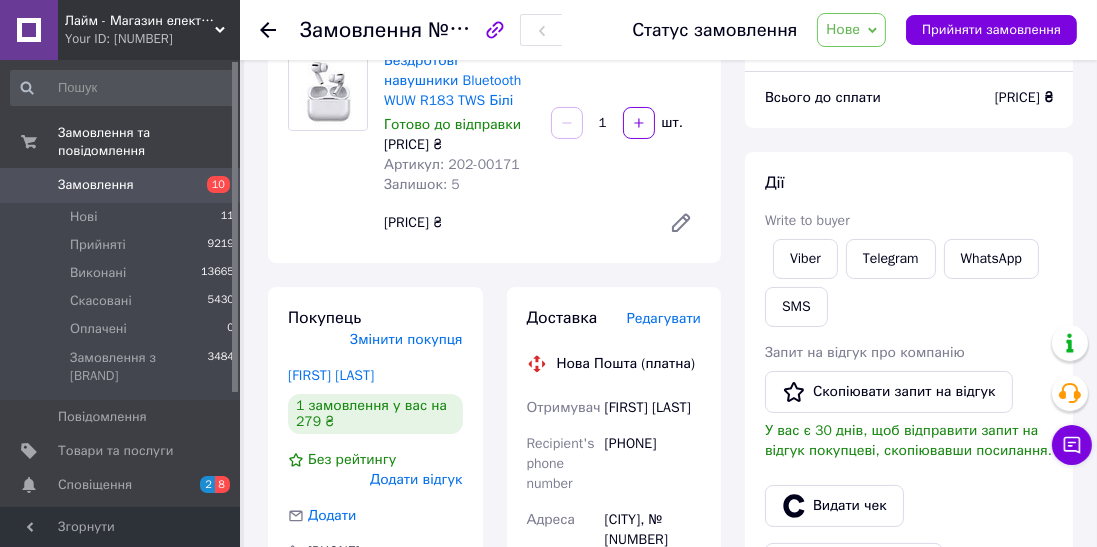 scroll, scrollTop: 188, scrollLeft: 0, axis: vertical 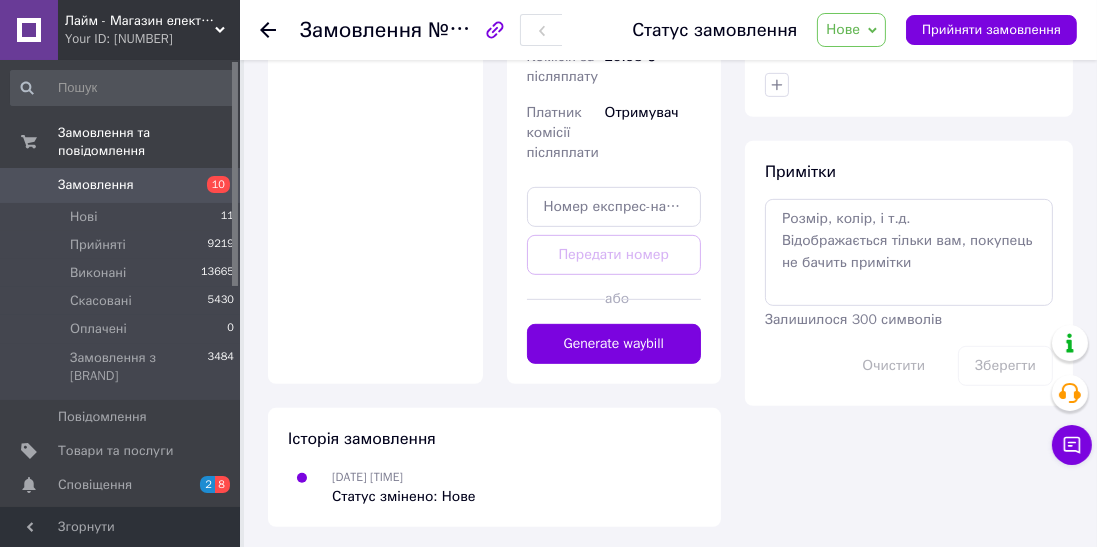 click on "Generate waybill" at bounding box center [614, 344] 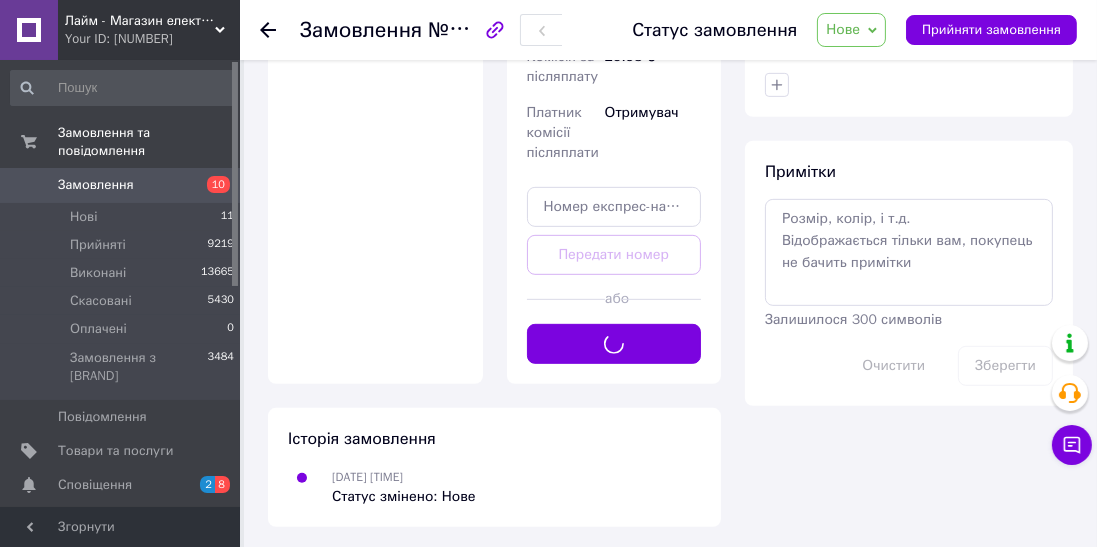 click on "Нове" at bounding box center [843, 29] 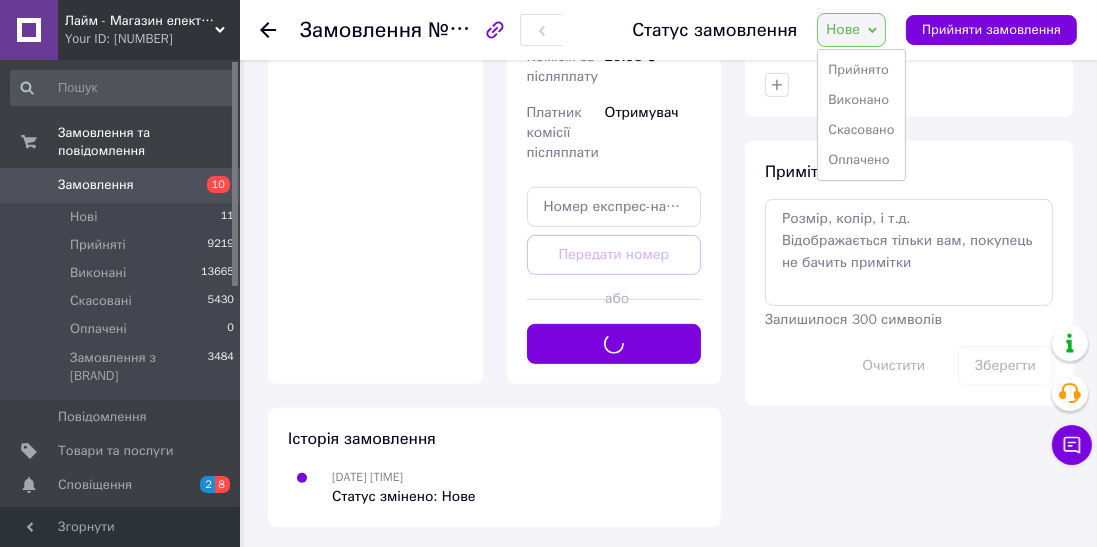 click on "Прийнято" at bounding box center (861, 70) 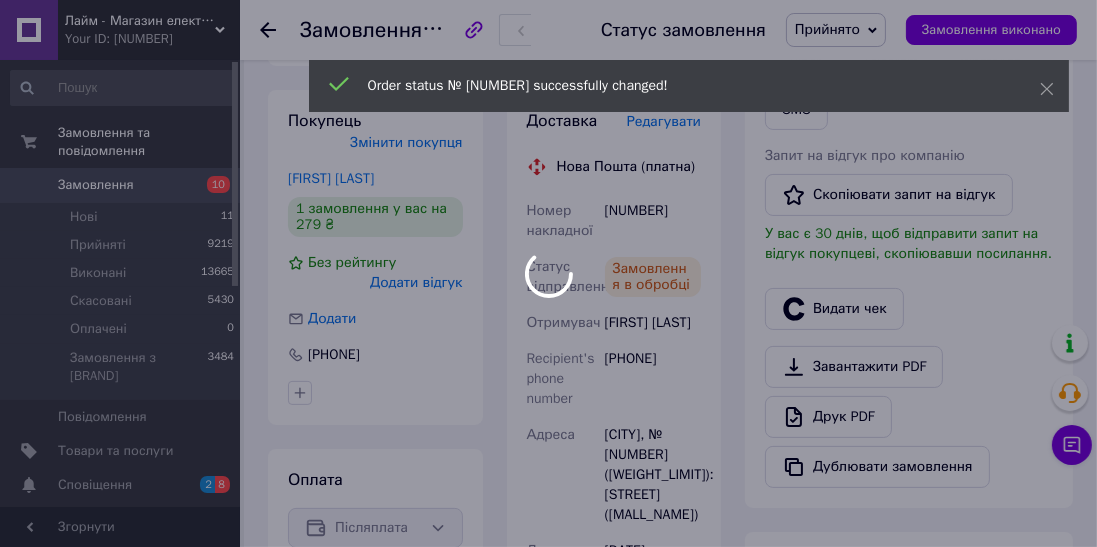 scroll, scrollTop: 378, scrollLeft: 0, axis: vertical 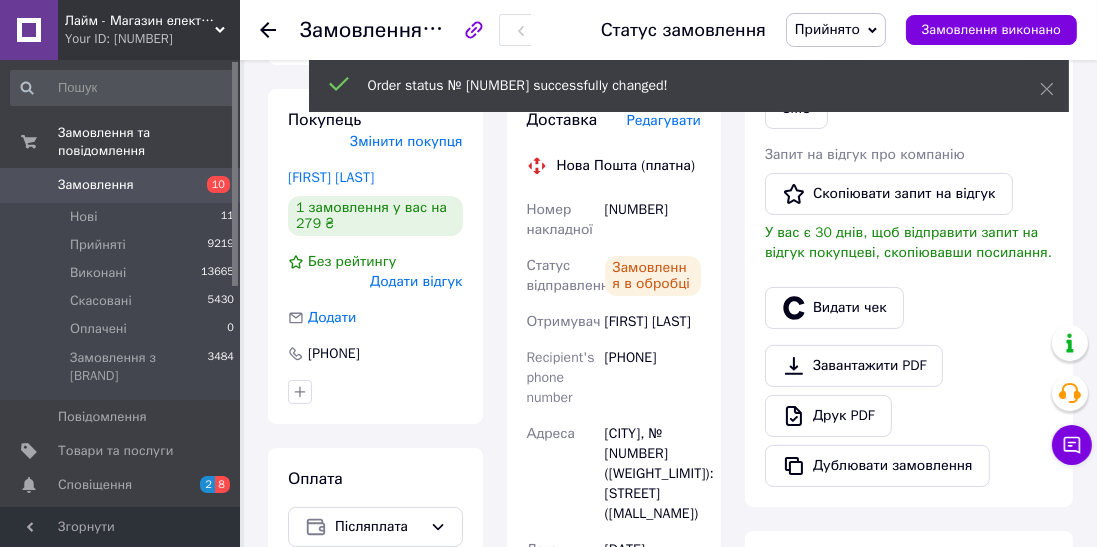 copy on "[NUMBER]" 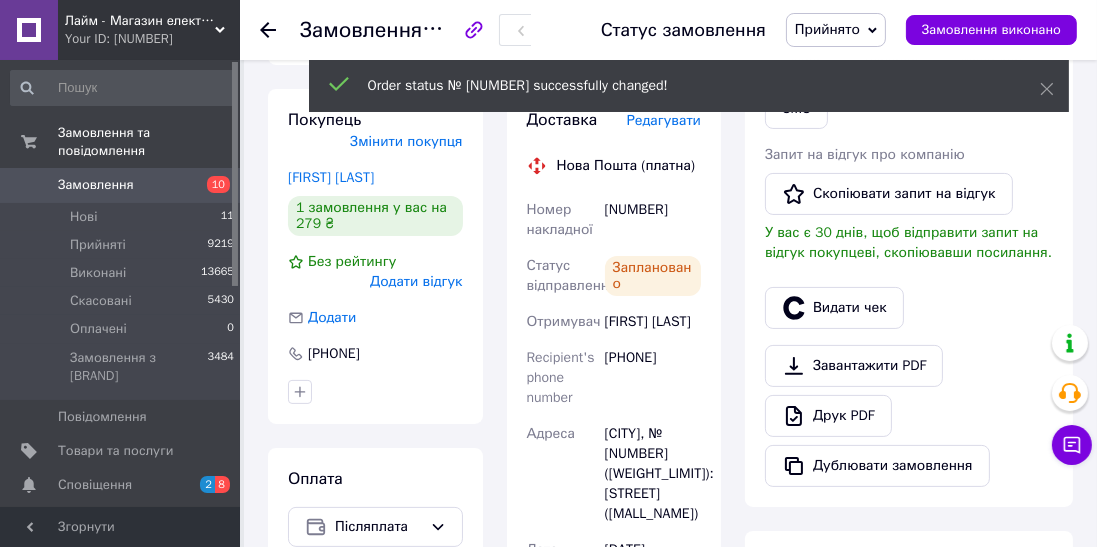 click on "Видати чек" at bounding box center [834, 308] 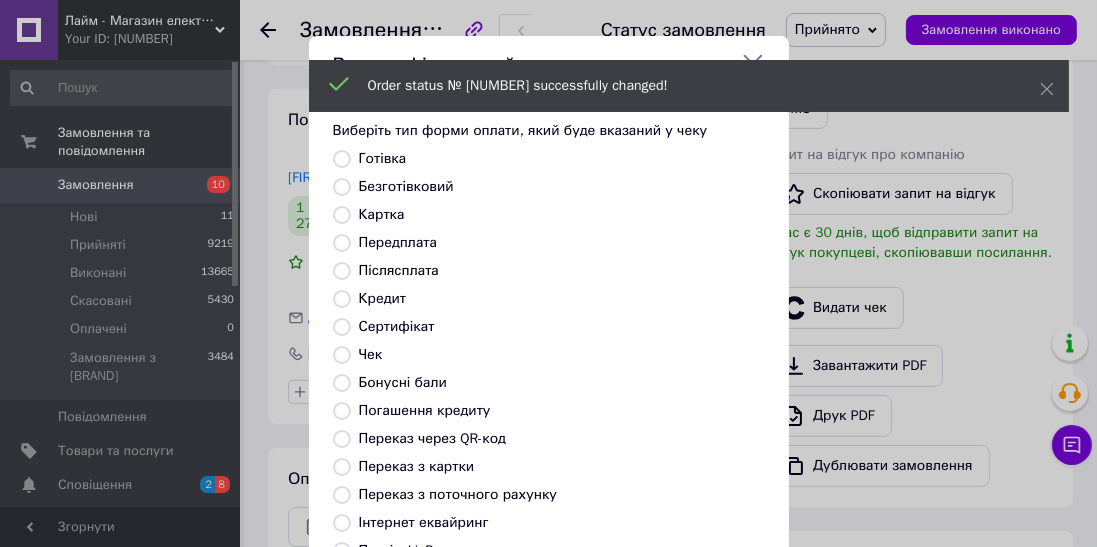 scroll, scrollTop: 310, scrollLeft: 0, axis: vertical 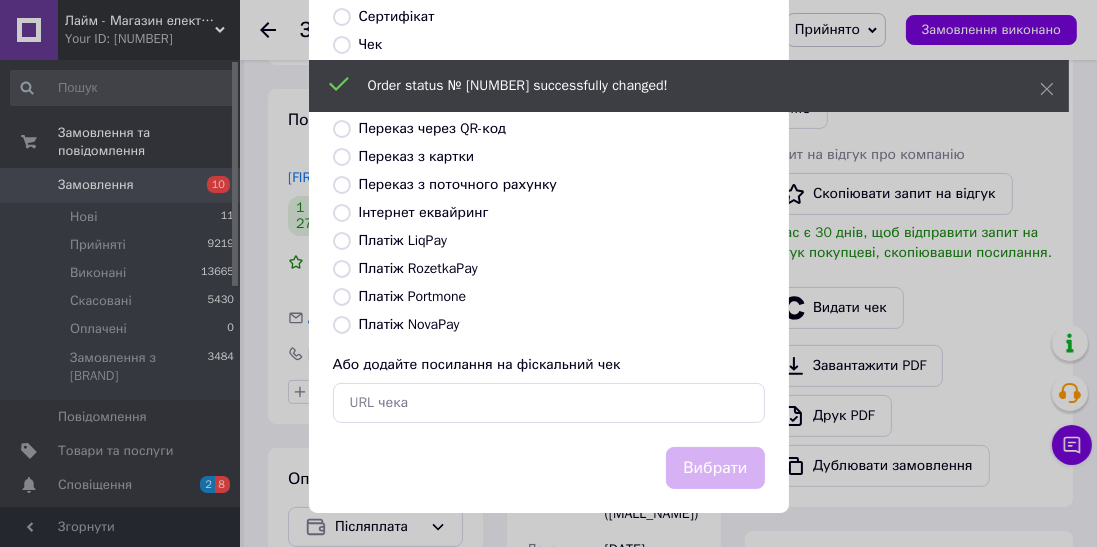 click on "Платіж NovaPay" at bounding box center [409, 324] 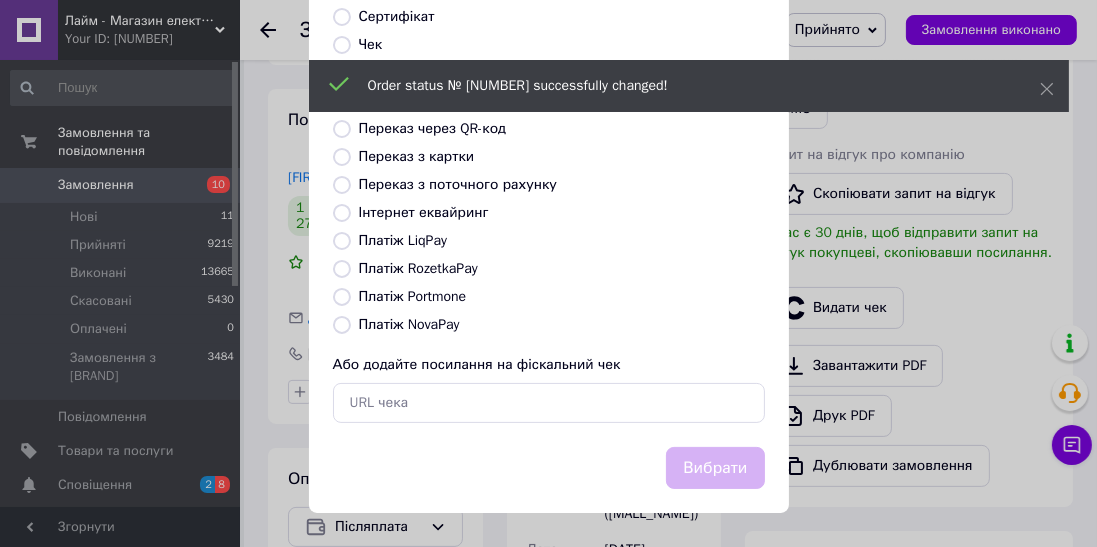 radio on "true" 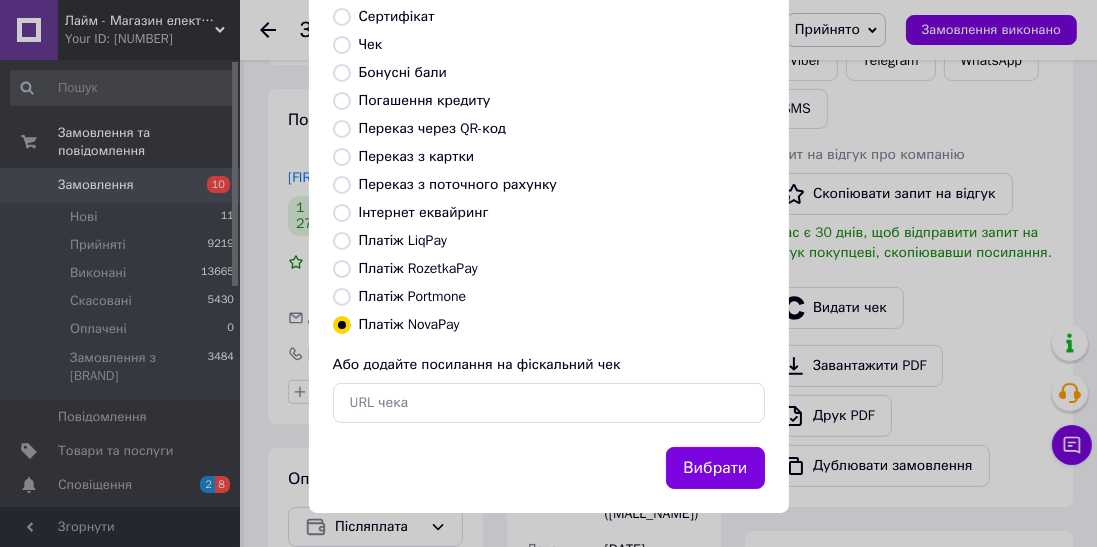 click on "Вибрати" at bounding box center (715, 468) 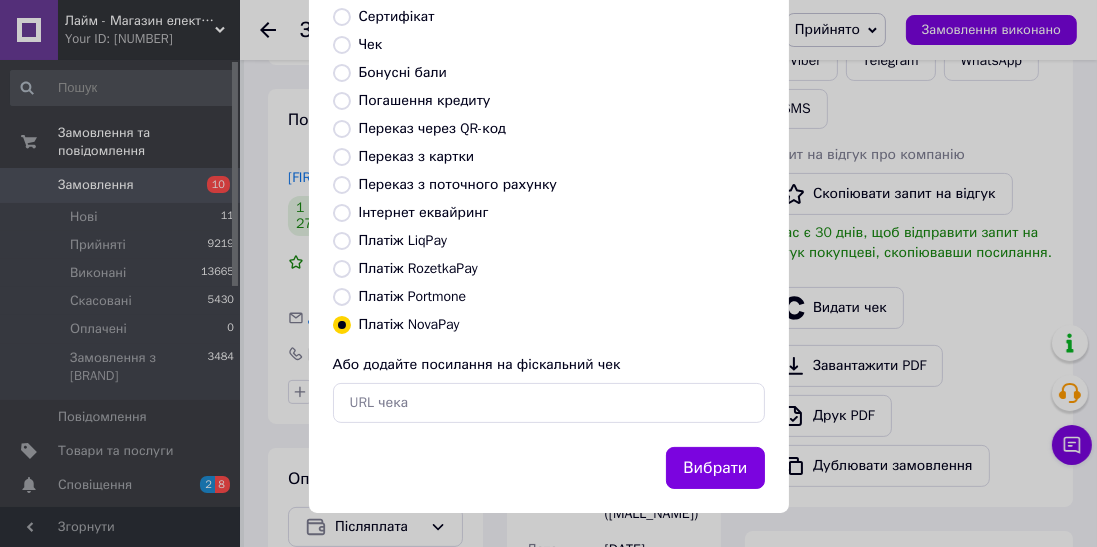 click on "Вибрати" at bounding box center [715, 468] 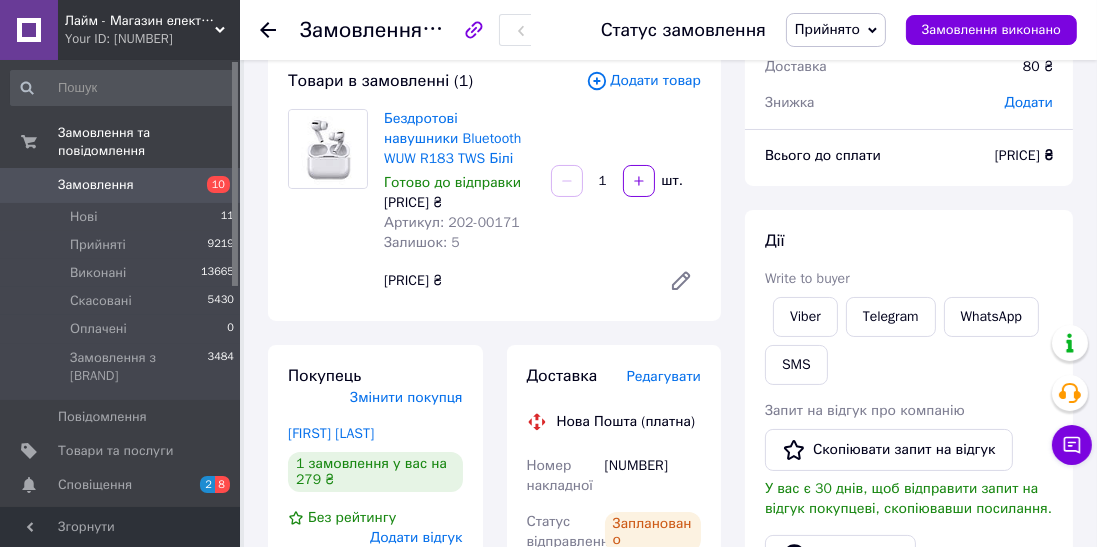 scroll, scrollTop: 137, scrollLeft: 0, axis: vertical 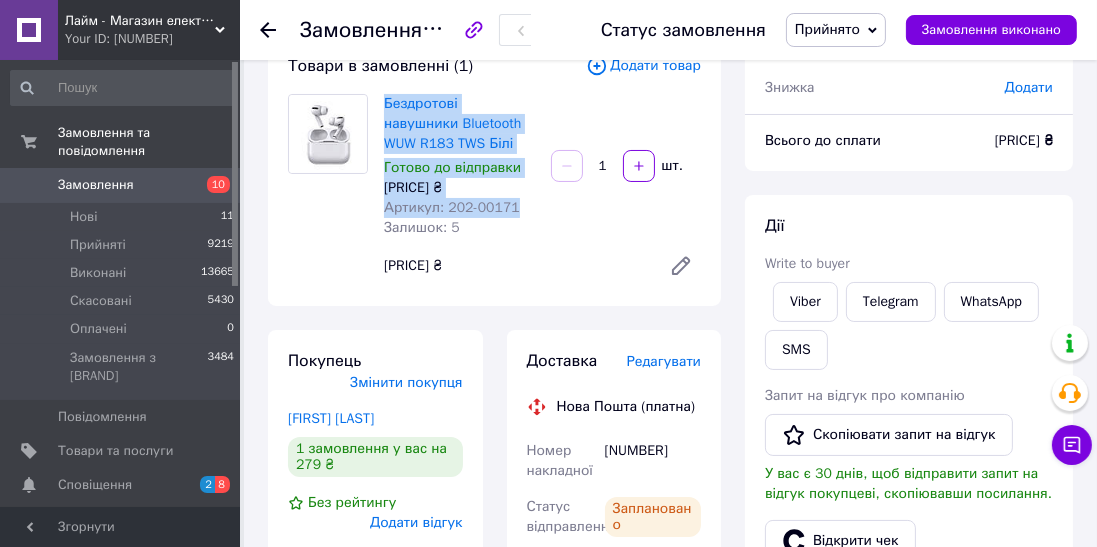 copy on "Бездротові навушники Bluetooth WUW R183 TWS Білі Готово до відправки 279 ₴ Артикул: 202-00171" 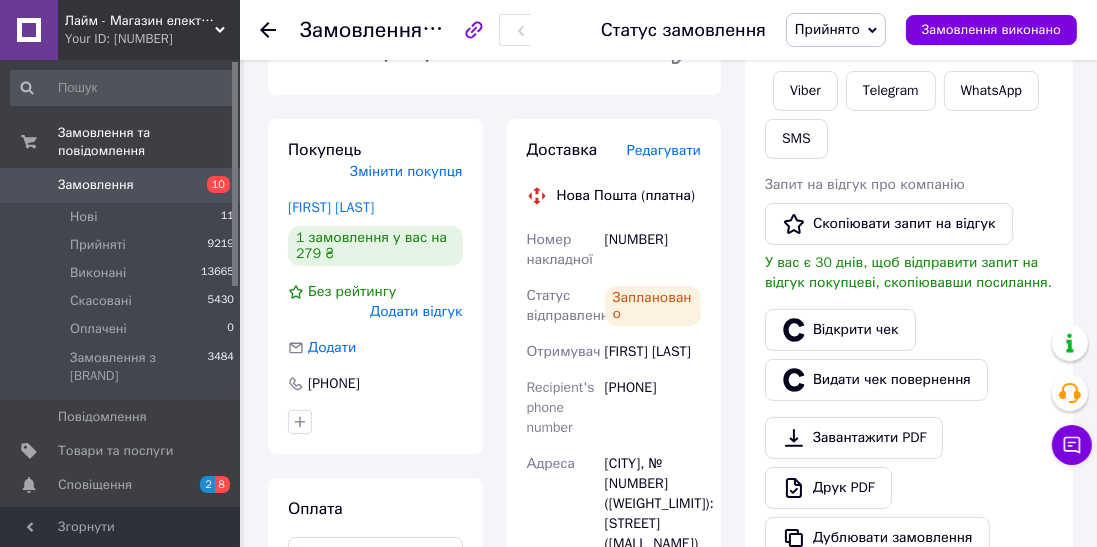 scroll, scrollTop: 350, scrollLeft: 0, axis: vertical 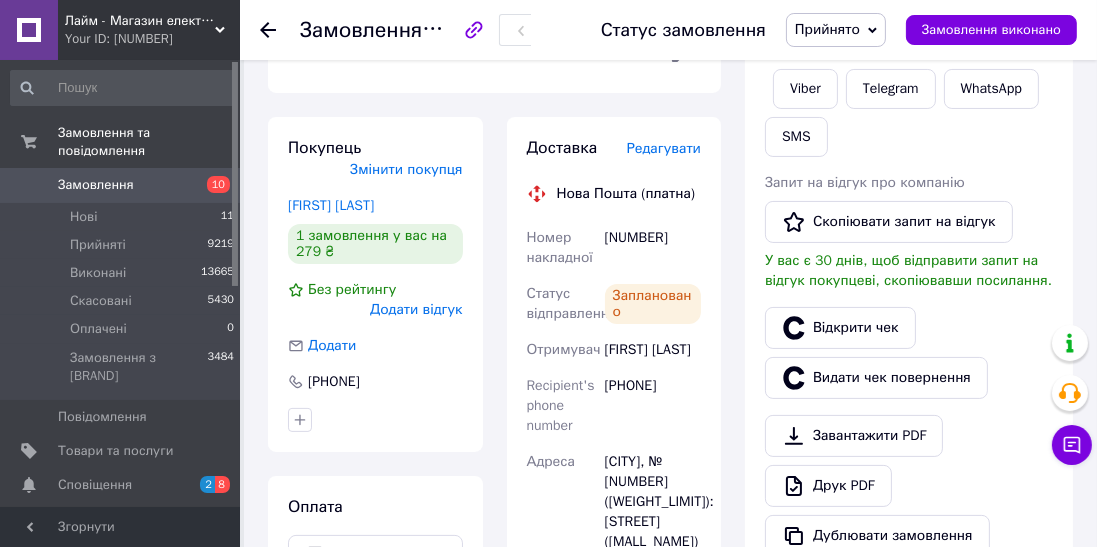 click on "SMS" at bounding box center [796, 137] 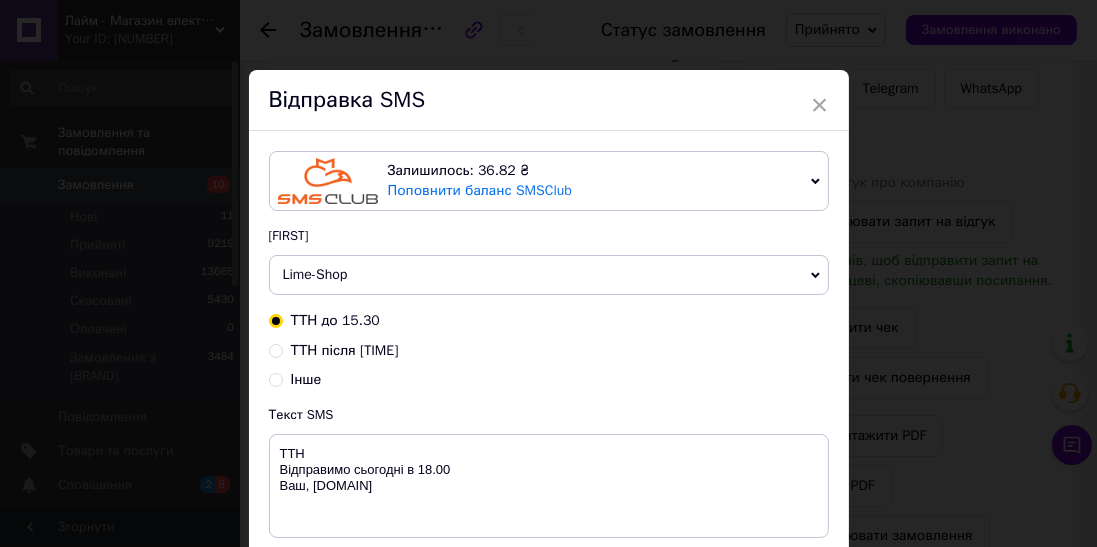 click on "ТТН до 15.30" at bounding box center (335, 320) 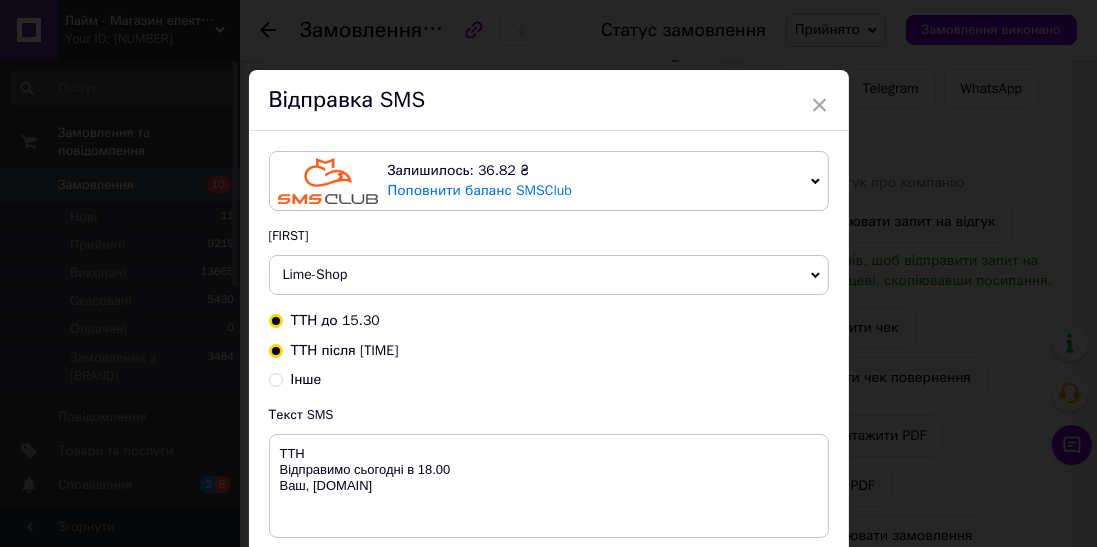 radio on "true" 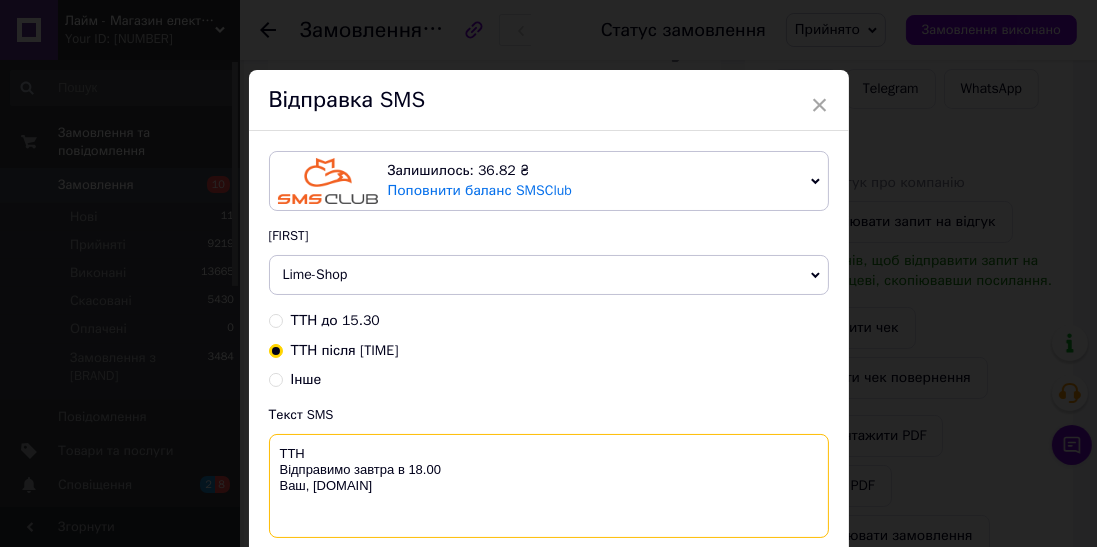 click on "ТТН
Відправимо завтра в 18.00
Ваш, [DOMAIN]" at bounding box center [549, 486] 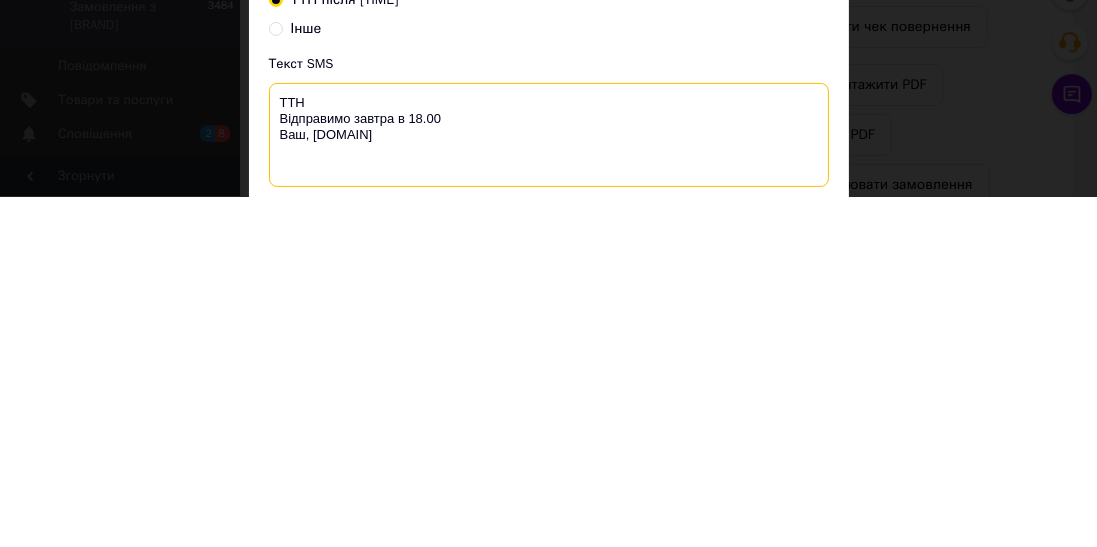 scroll, scrollTop: 350, scrollLeft: 0, axis: vertical 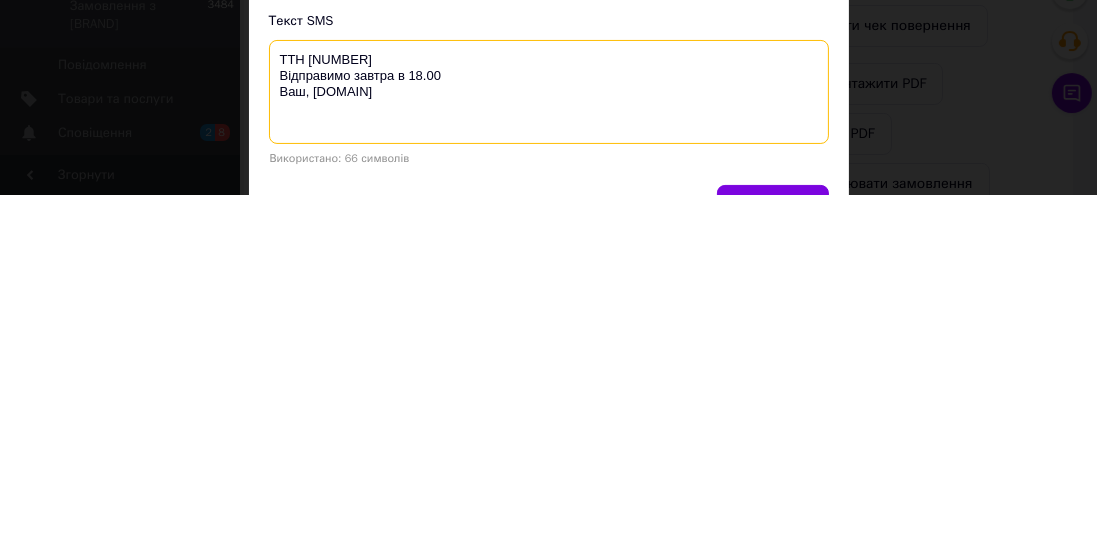 type on "ТТН [NUMBER]
Відправимо завтра в 18.00
Ваш, [DOMAIN]" 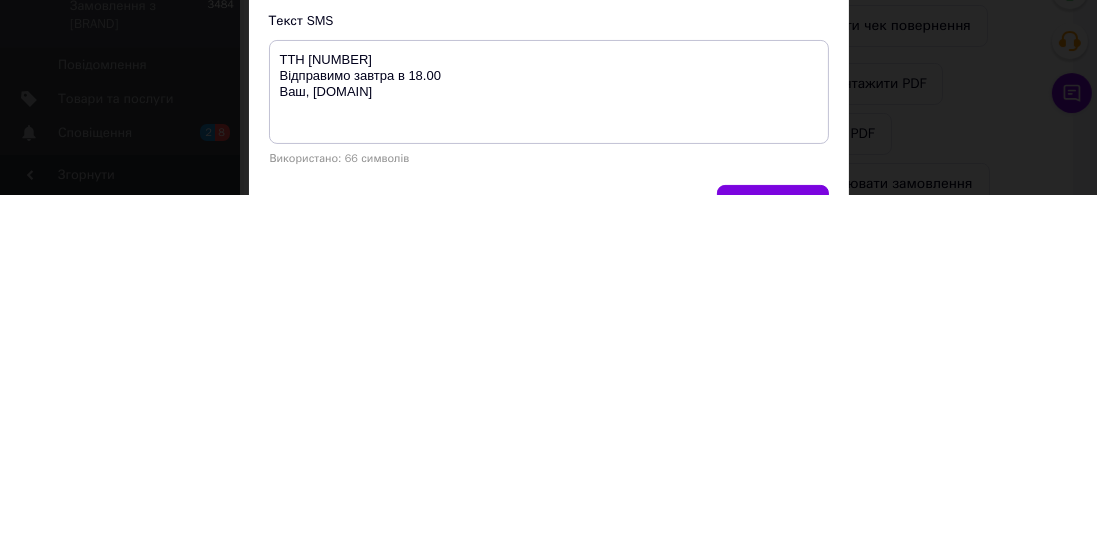 click on "Відправити" at bounding box center (772, 557) 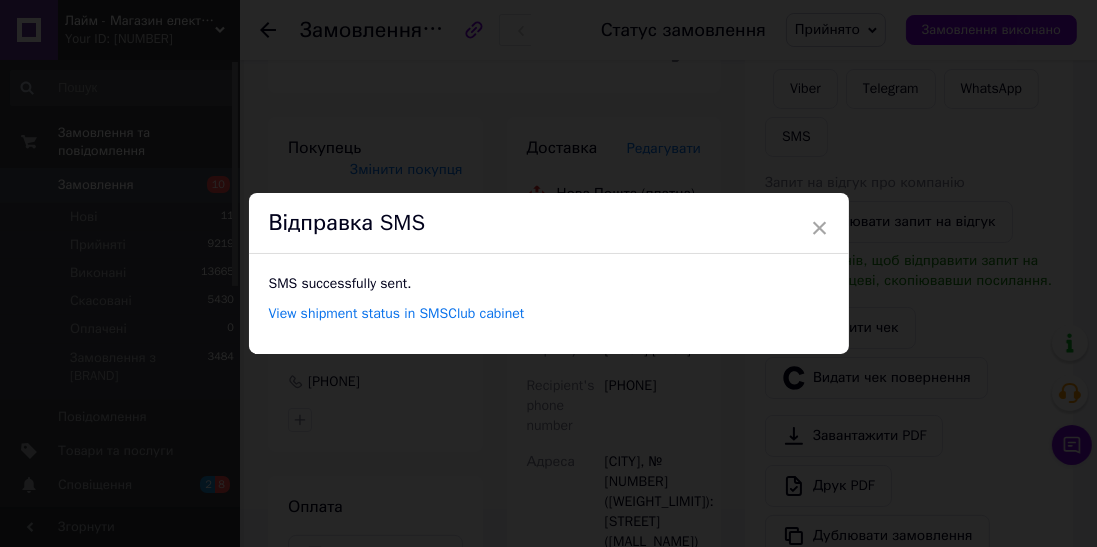 scroll, scrollTop: 0, scrollLeft: 0, axis: both 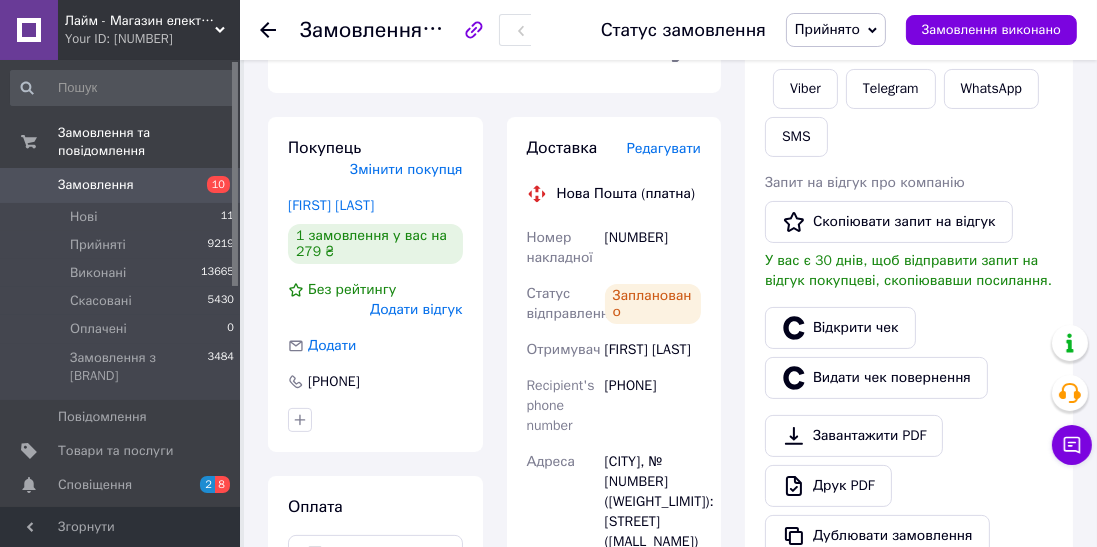 click 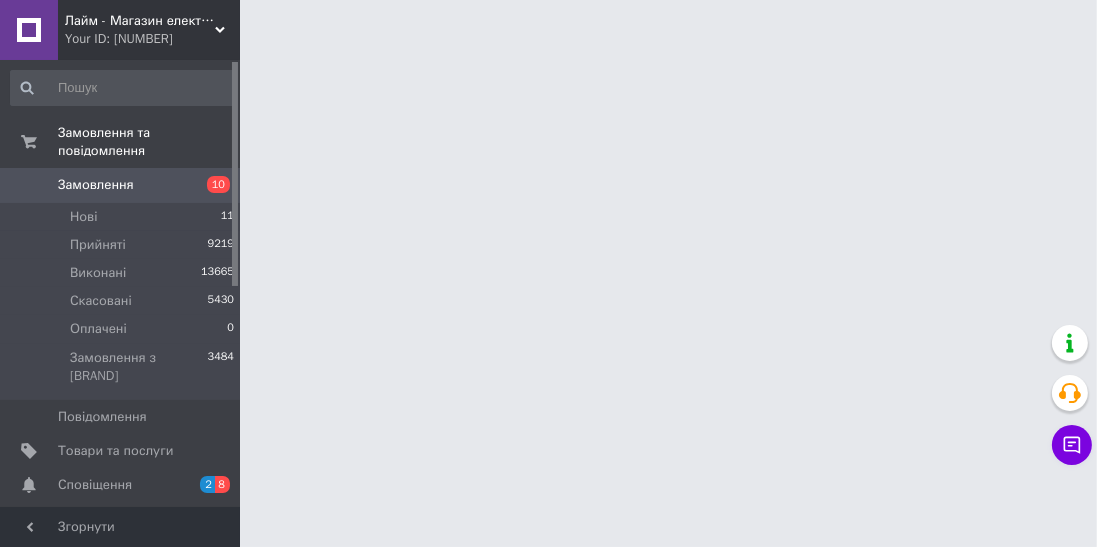 scroll, scrollTop: 0, scrollLeft: 0, axis: both 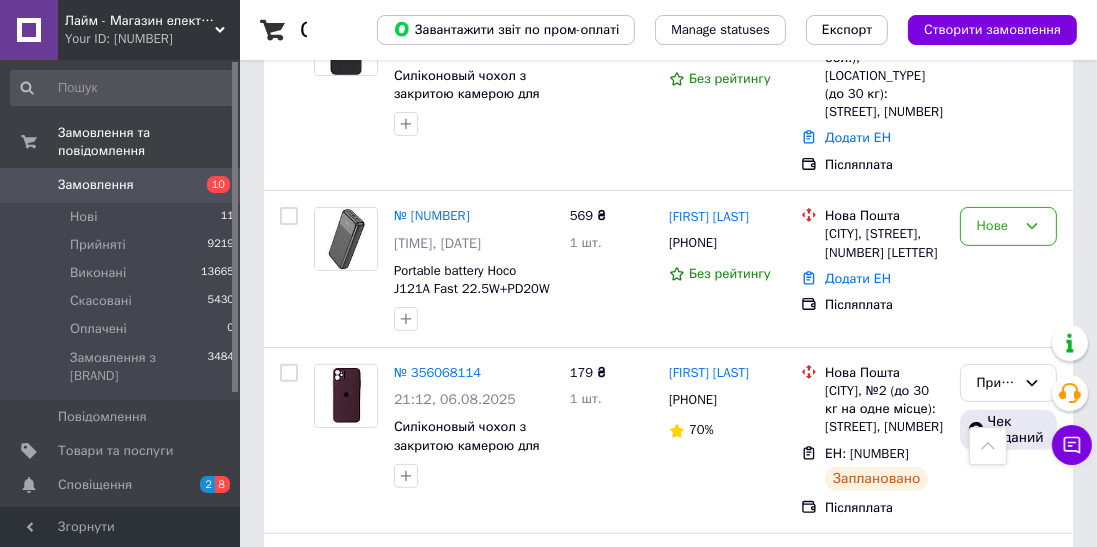 click on "№ [NUMBER]" at bounding box center [432, 215] 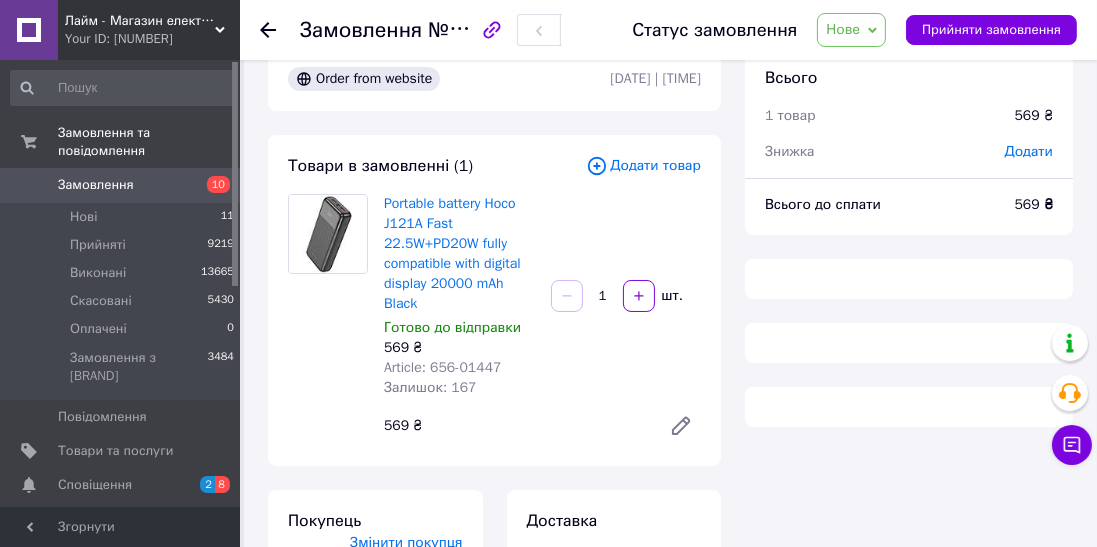 scroll, scrollTop: 102, scrollLeft: 0, axis: vertical 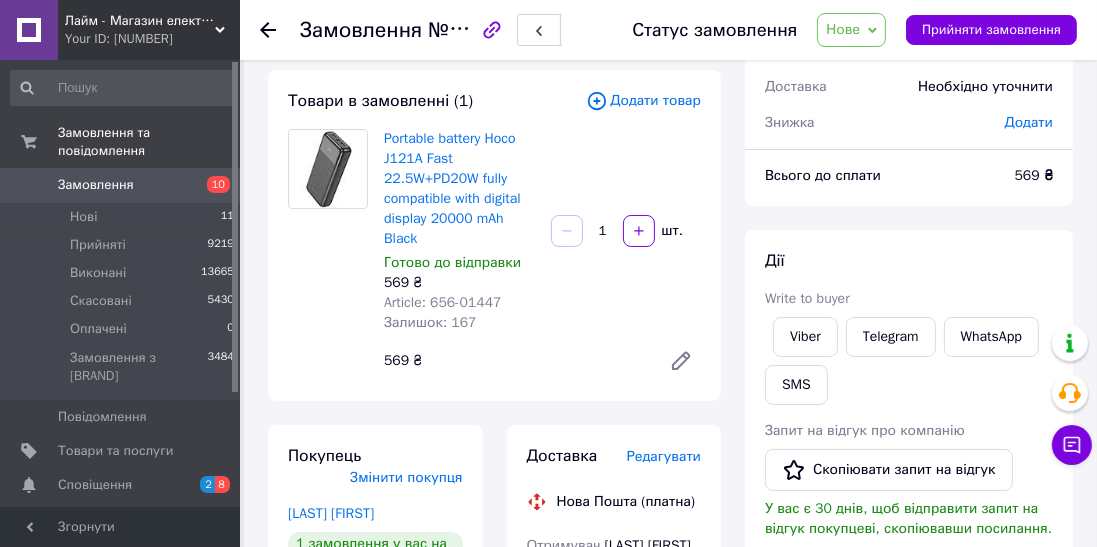 click on "Viber" at bounding box center [805, 337] 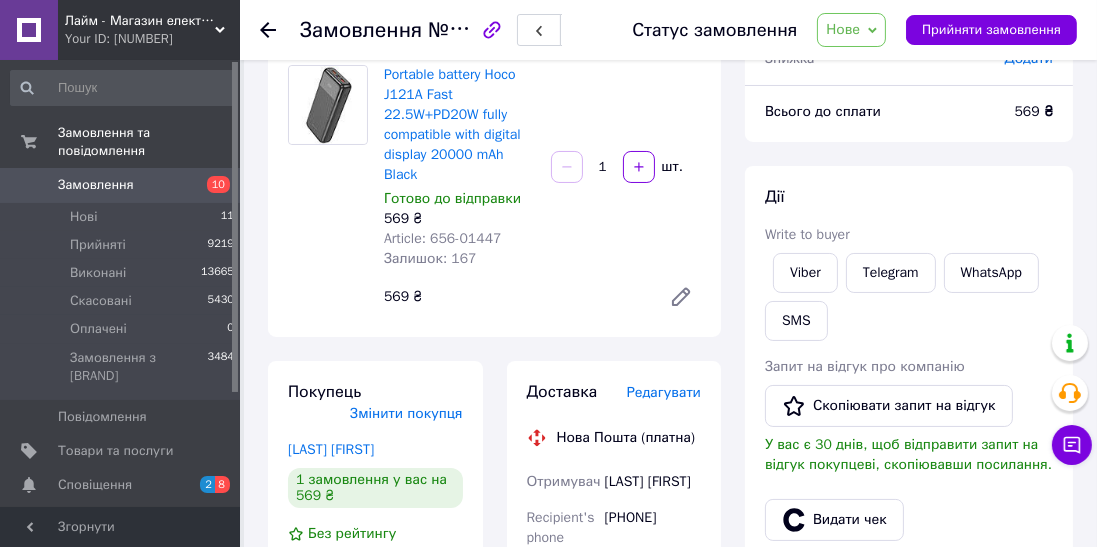 scroll, scrollTop: 198, scrollLeft: 0, axis: vertical 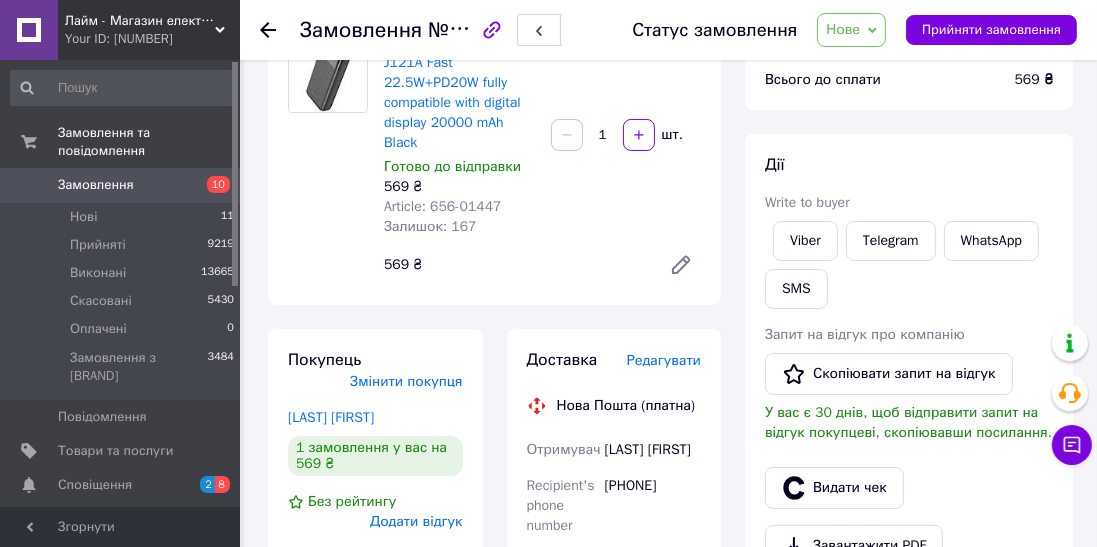 click at bounding box center [268, 30] 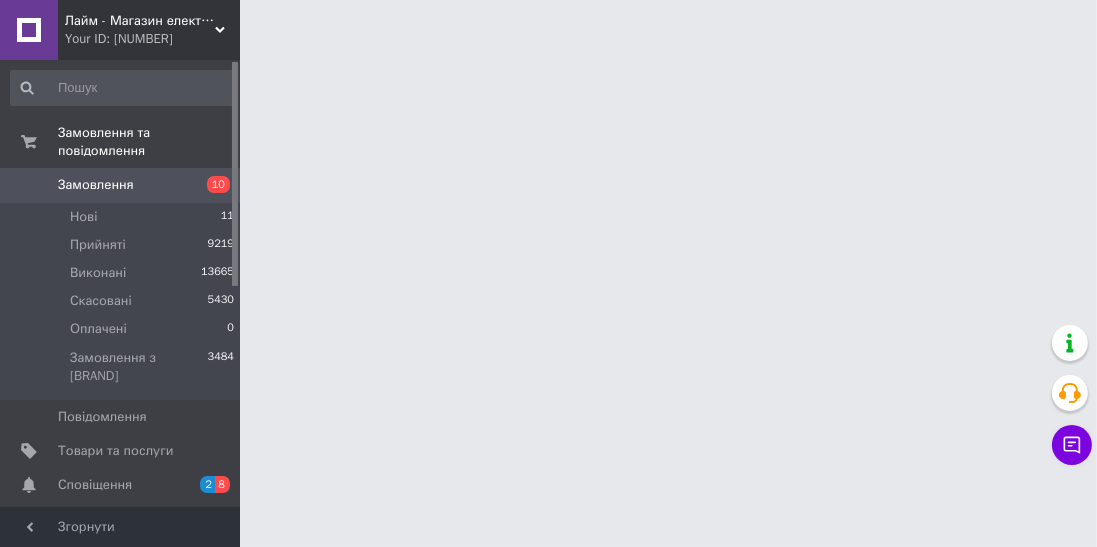 click on "Нові 11" at bounding box center (123, 217) 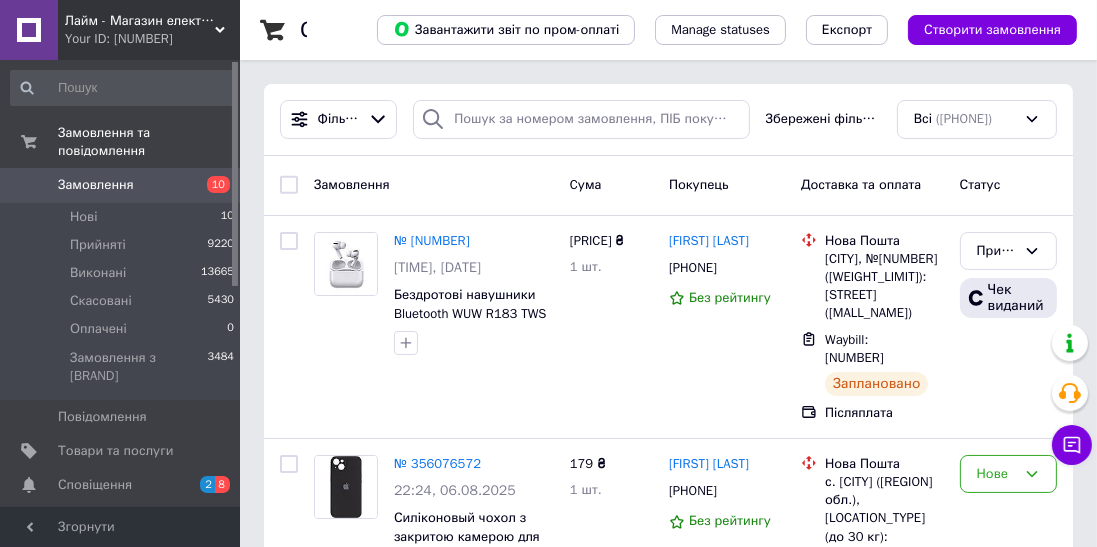 click on "Нові 10" at bounding box center (123, 217) 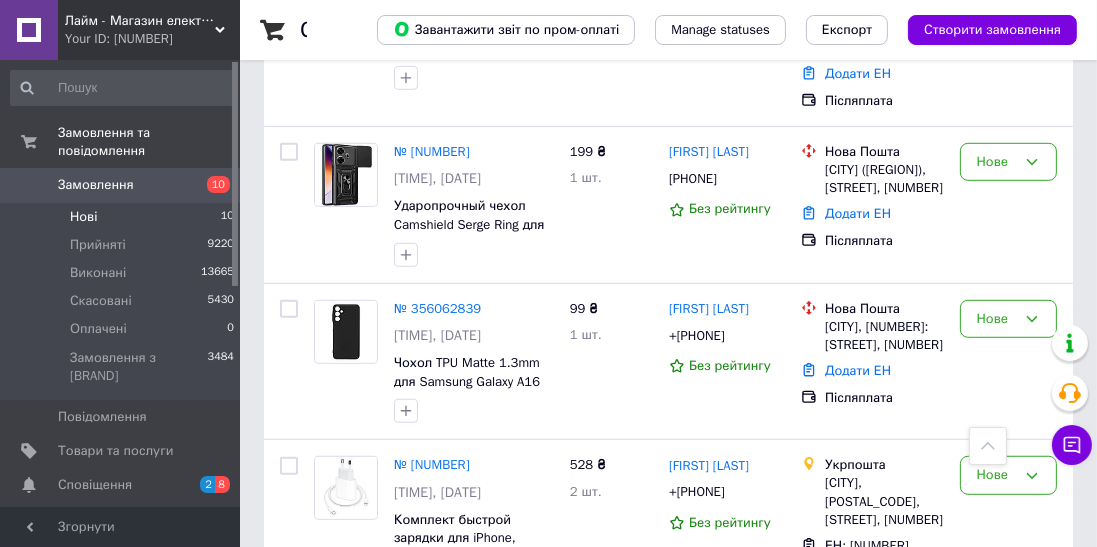 scroll, scrollTop: 1208, scrollLeft: 0, axis: vertical 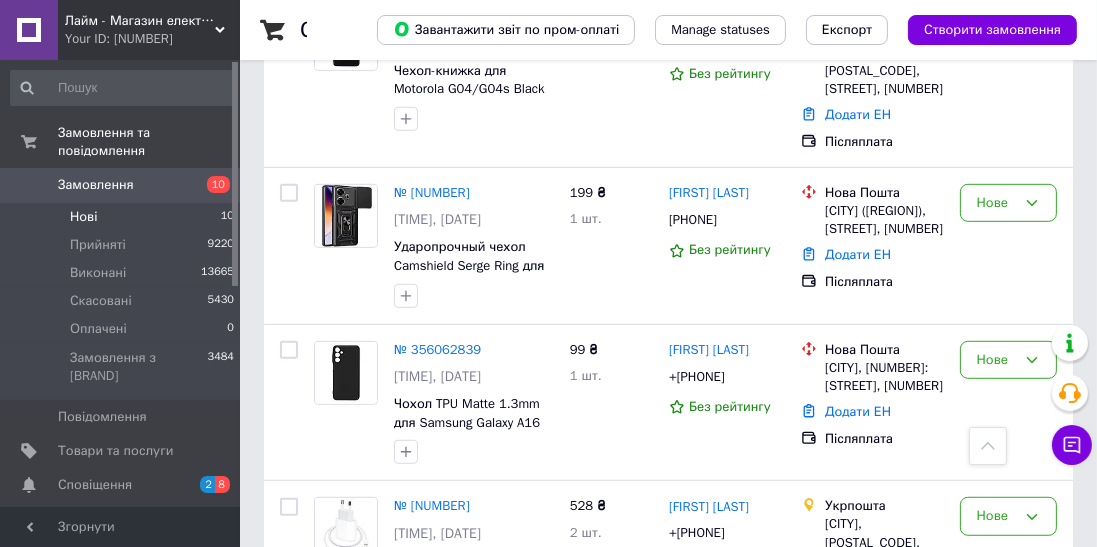 click on "Нове" at bounding box center [996, 26] 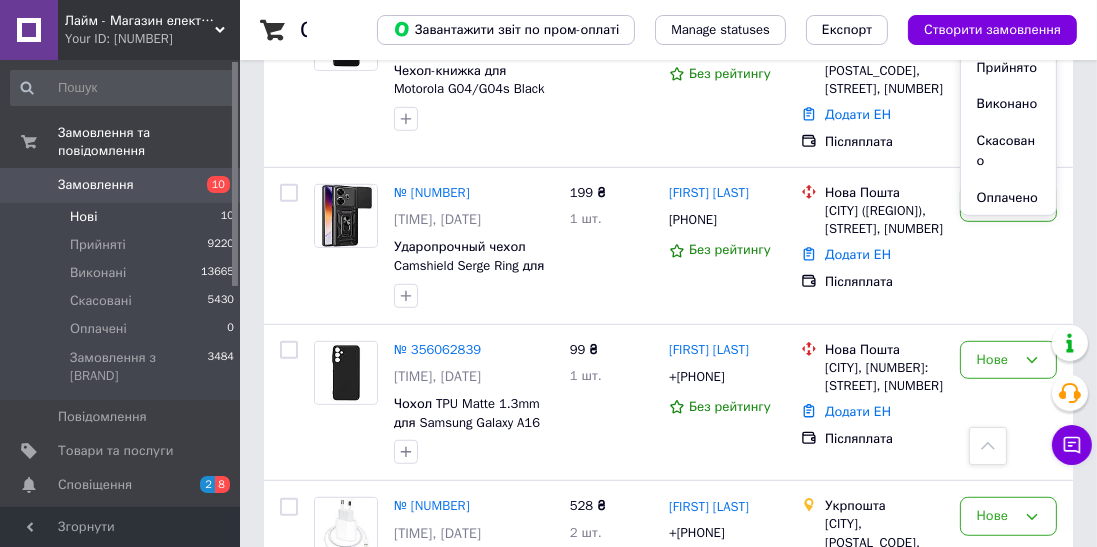 click on "Прийнято" at bounding box center (1008, 68) 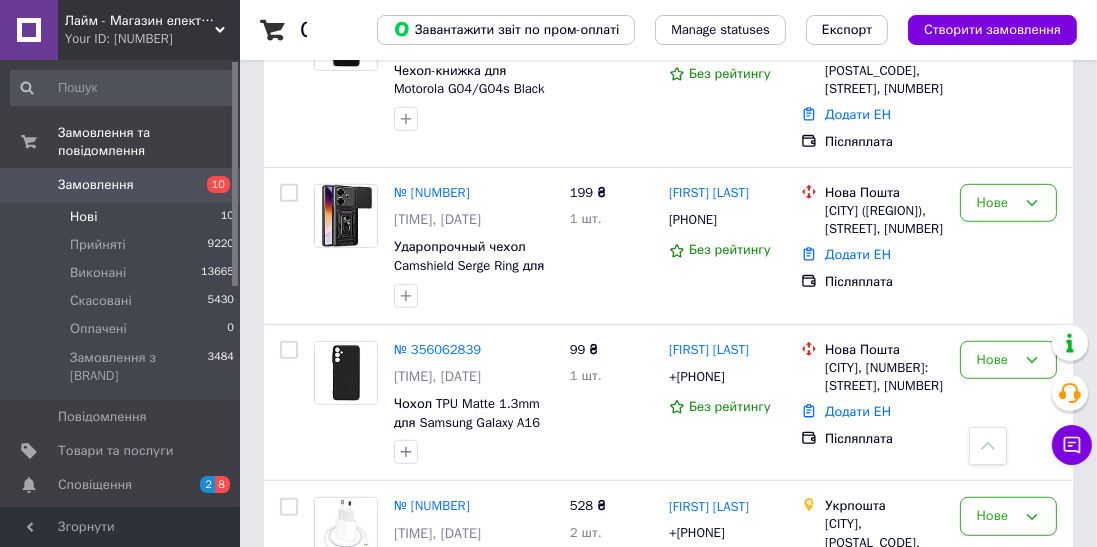 click at bounding box center (346, 69) 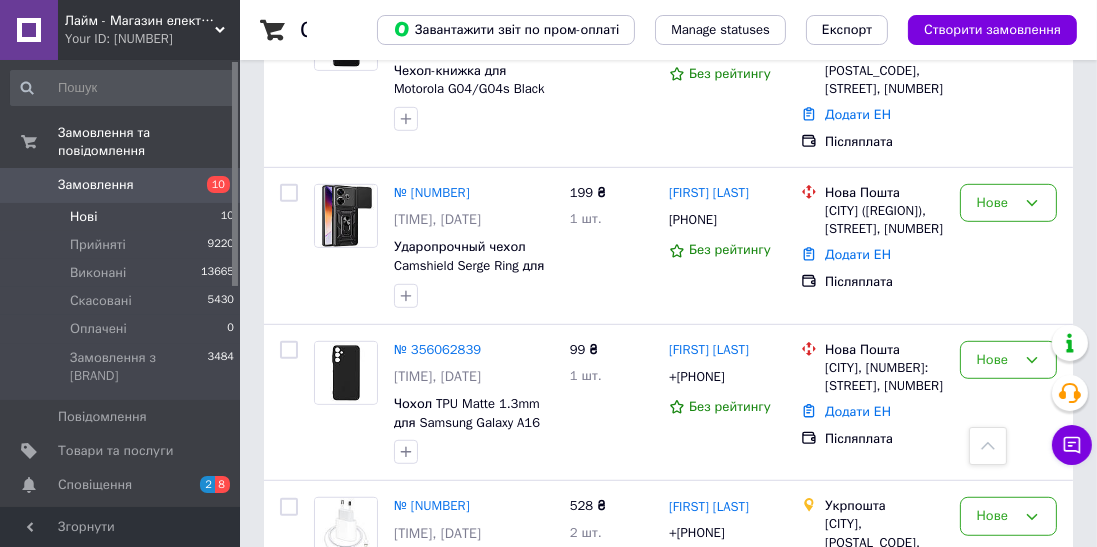 click on "№ [NUMBER]" at bounding box center [432, 15] 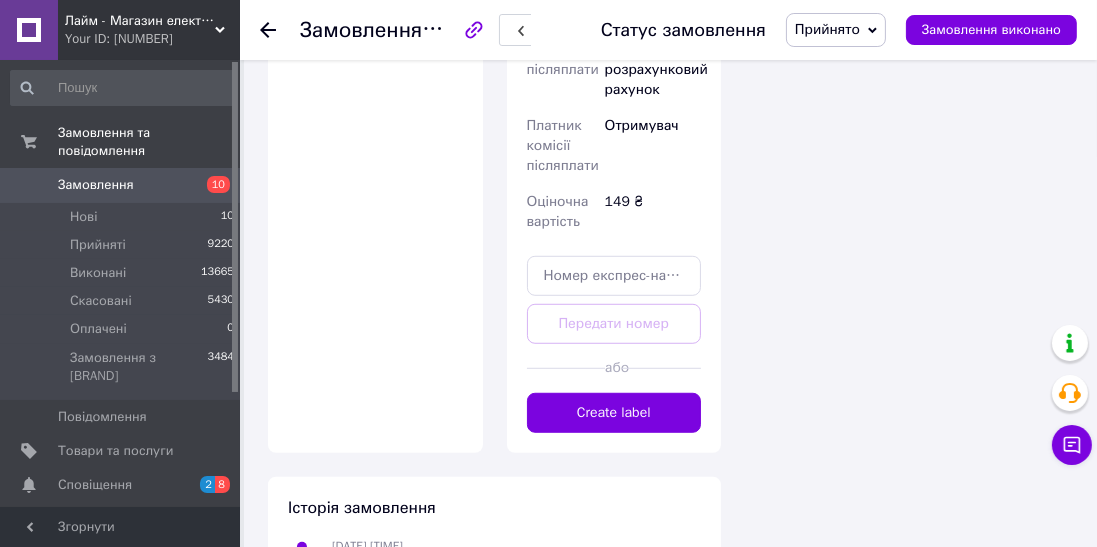 click on "Create label" at bounding box center [614, 413] 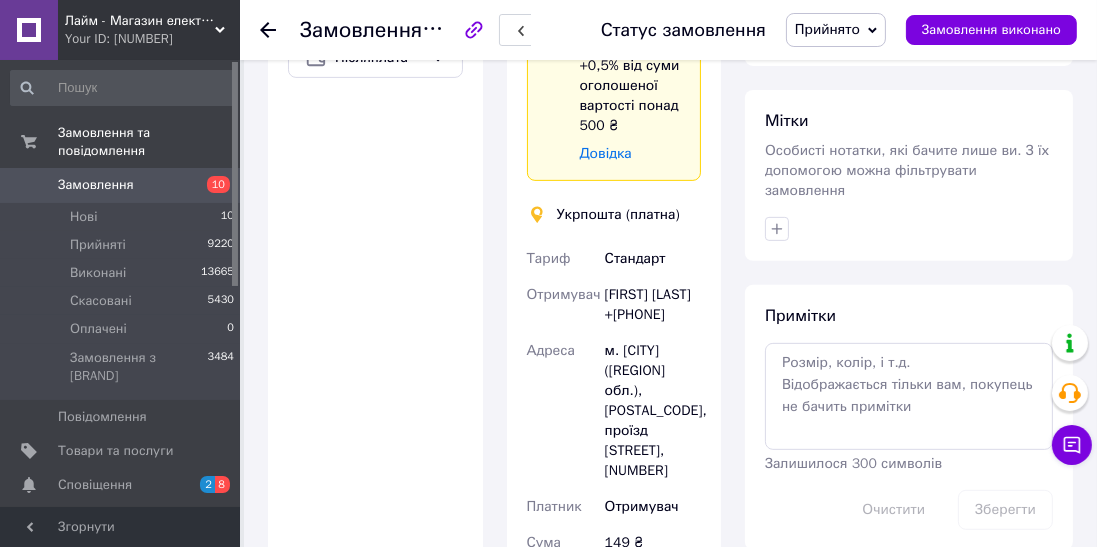 scroll, scrollTop: 822, scrollLeft: 0, axis: vertical 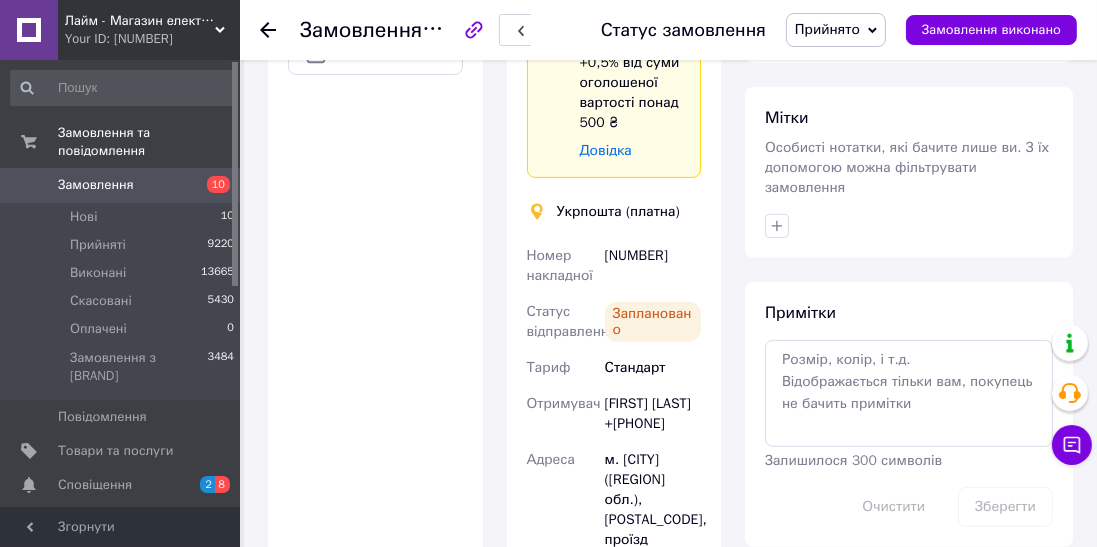 copy on "[NUMBER]" 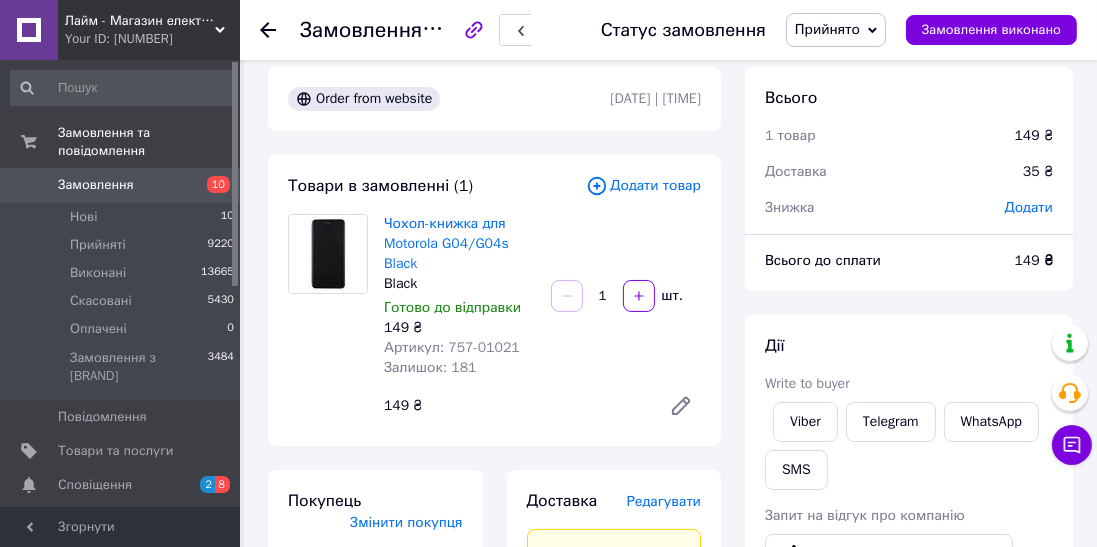 scroll, scrollTop: 0, scrollLeft: 0, axis: both 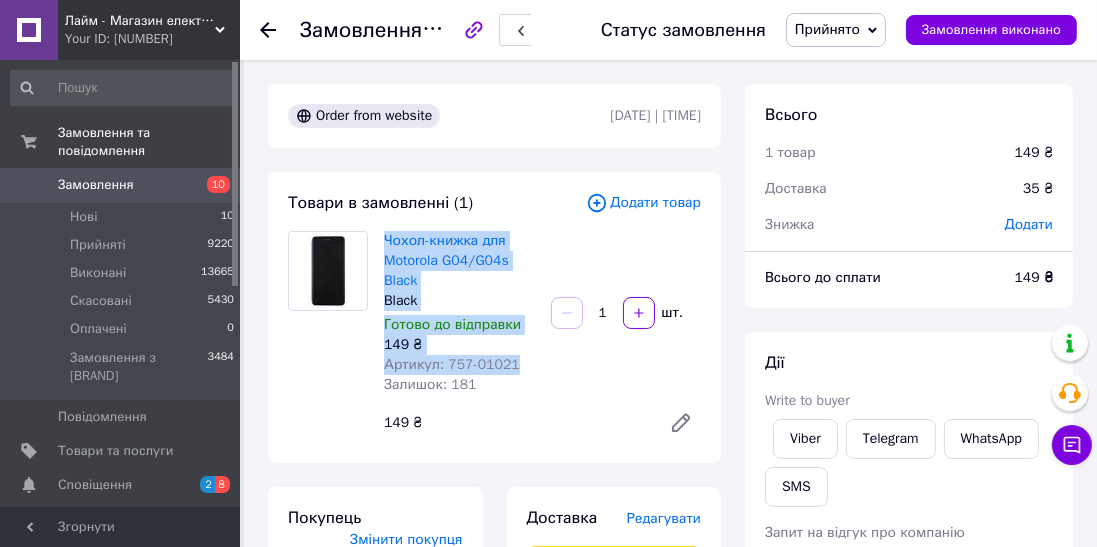 copy on "Book case for ZTE Blade A31 Black Ready for shipment 149 ₴ Article: 757-01021" 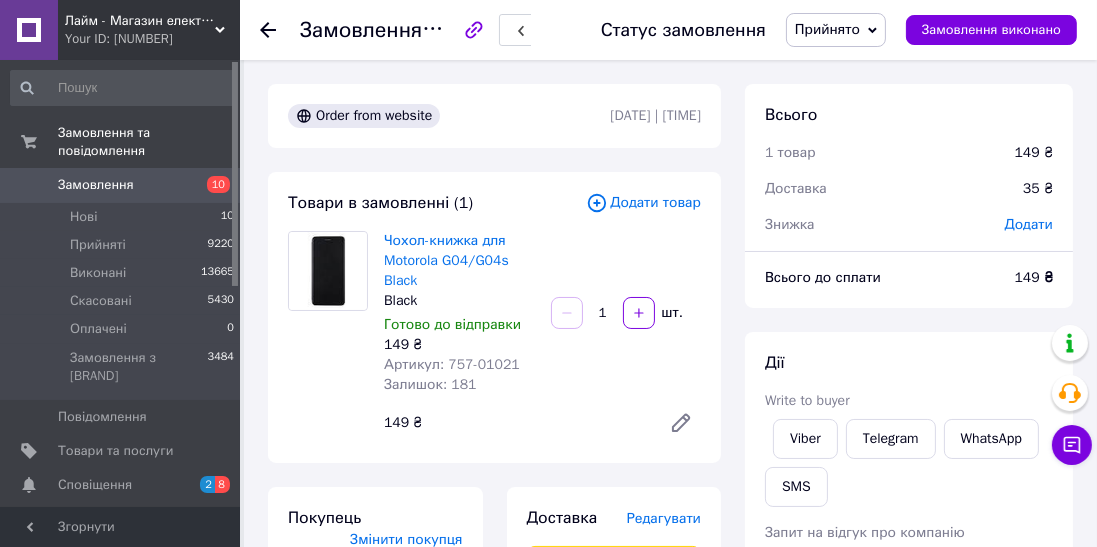 click at bounding box center (280, 30) 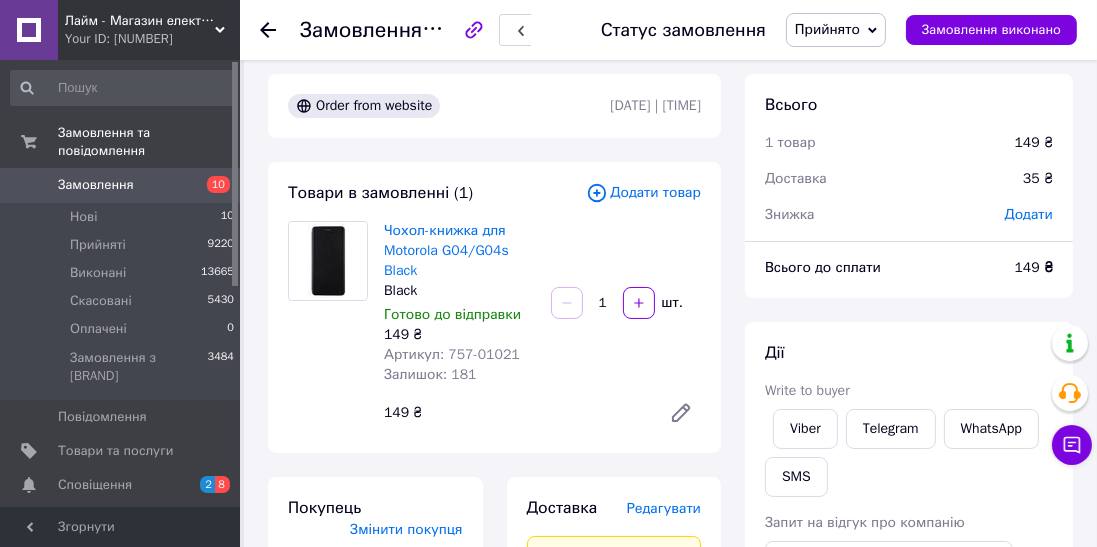 scroll, scrollTop: 34, scrollLeft: 0, axis: vertical 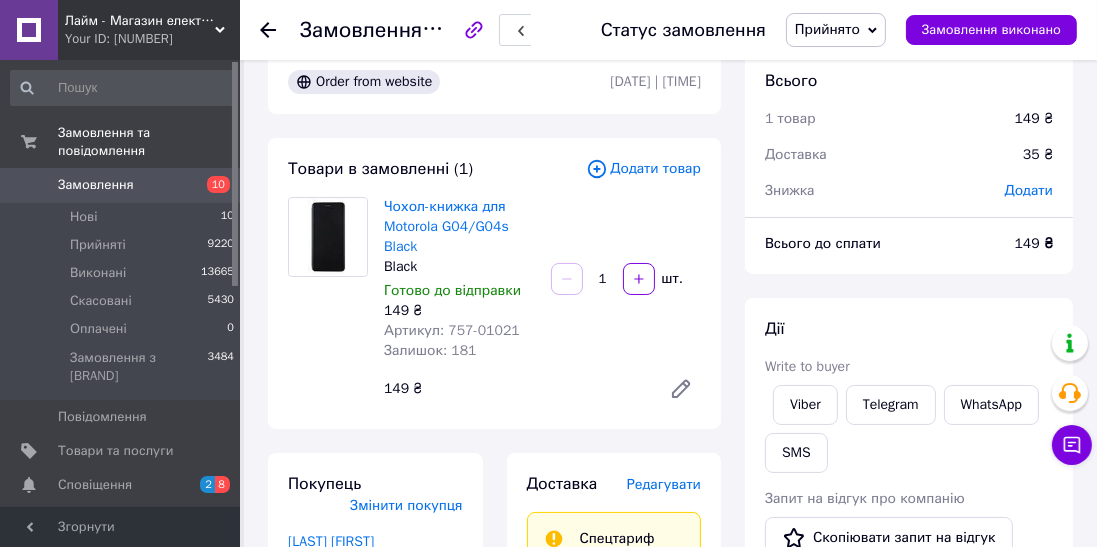 click at bounding box center [268, 30] 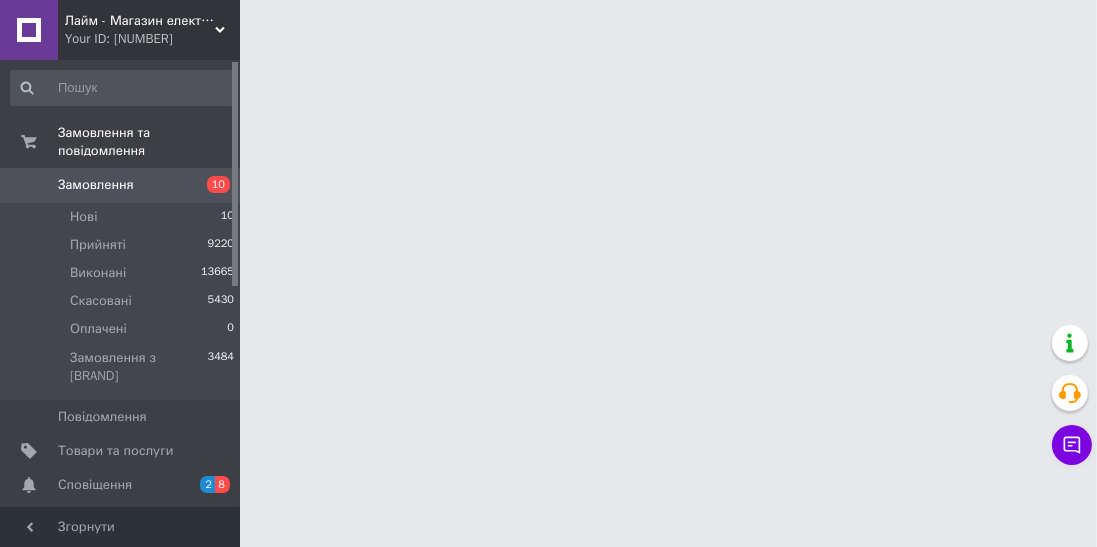 scroll, scrollTop: 0, scrollLeft: 0, axis: both 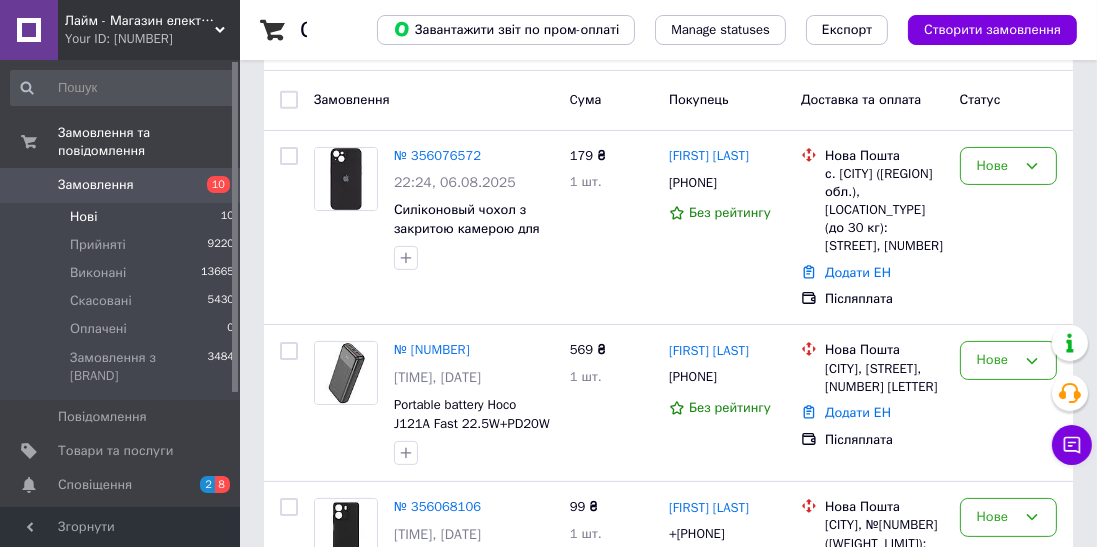 click on "№ 356076572" at bounding box center (437, 155) 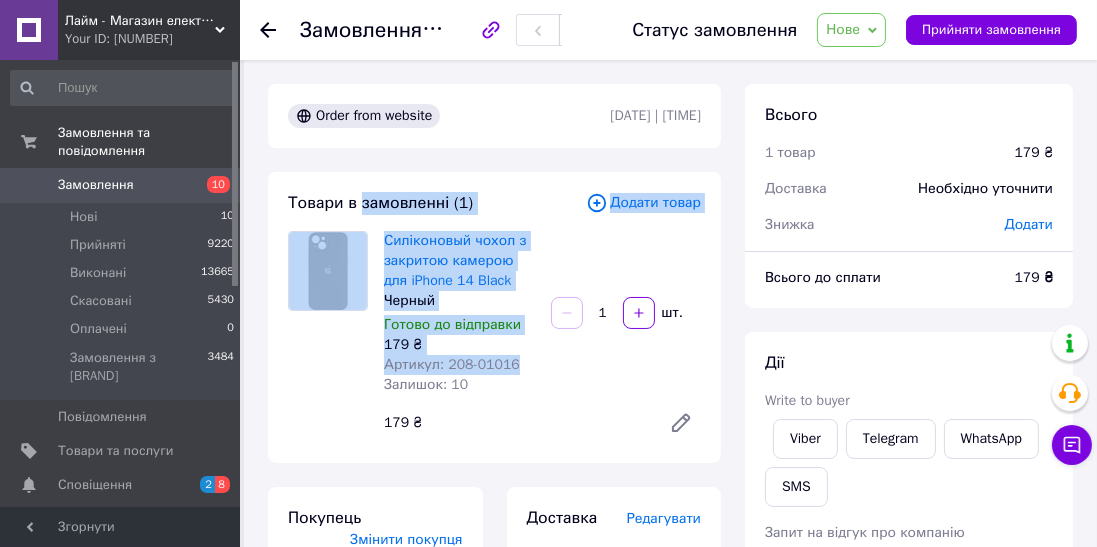 scroll, scrollTop: 0, scrollLeft: 0, axis: both 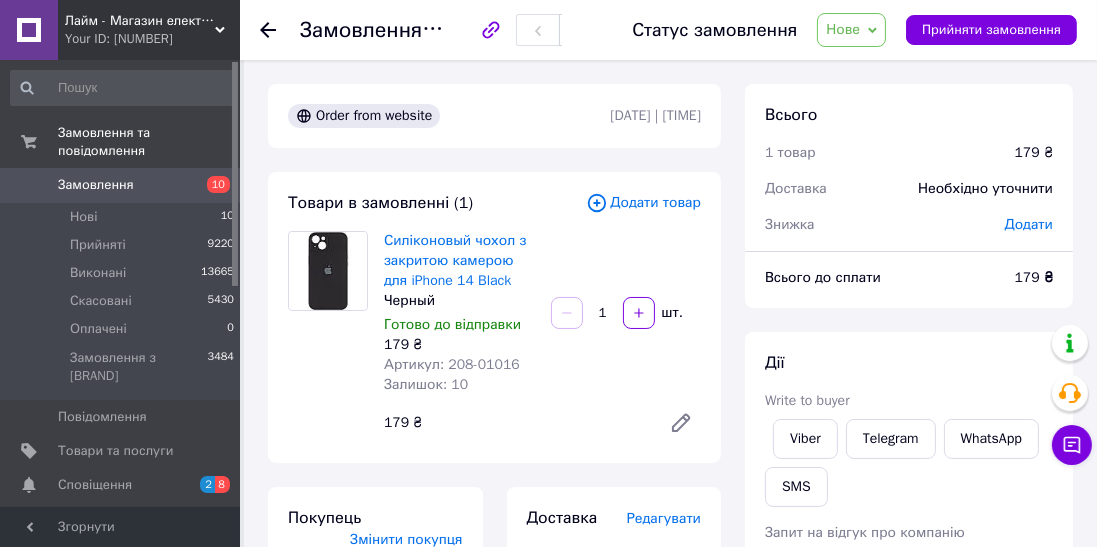 click on "Viber" at bounding box center [805, 439] 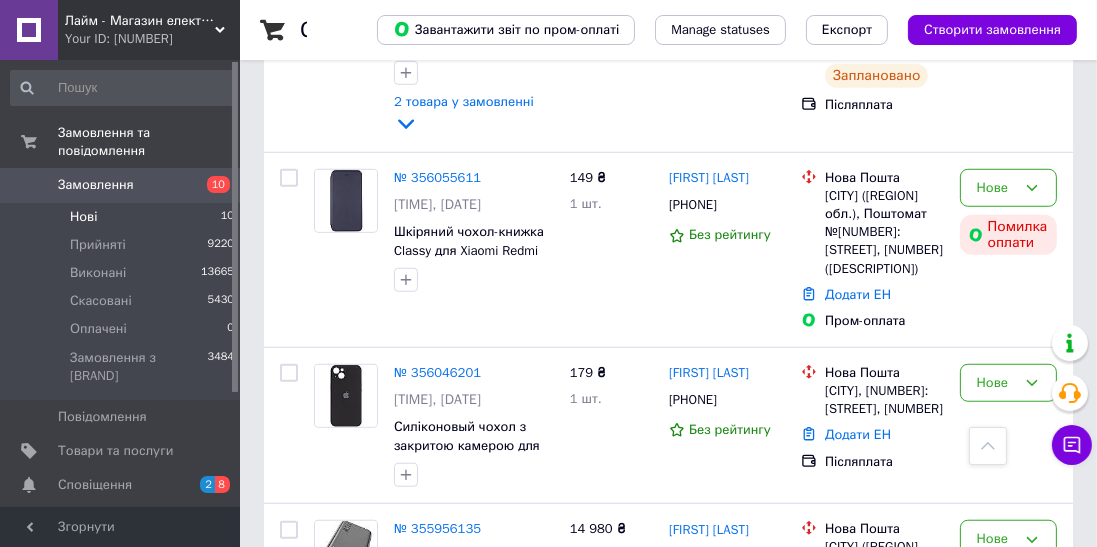 scroll, scrollTop: 1593, scrollLeft: 0, axis: vertical 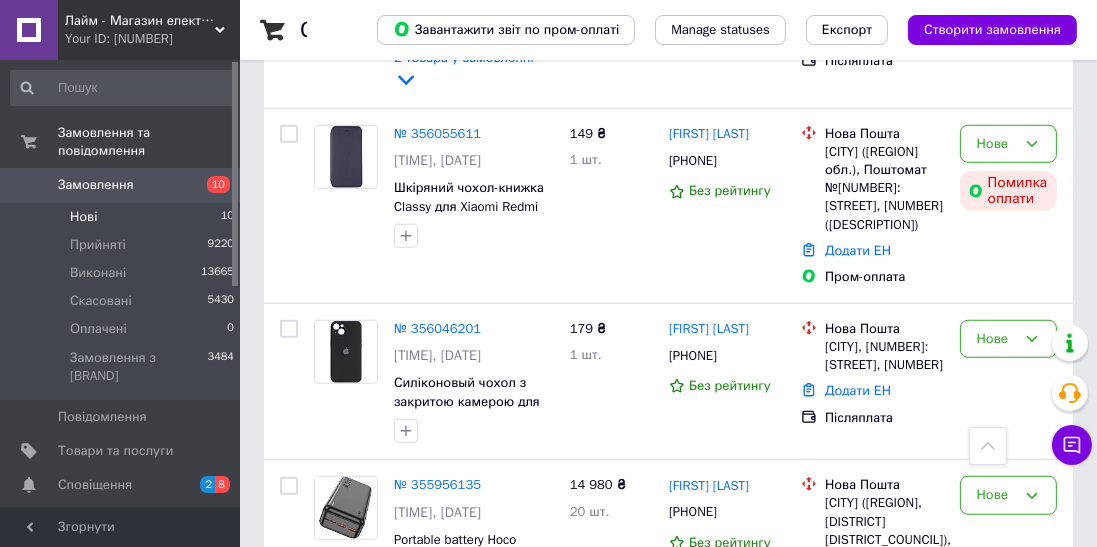click on "Нове" at bounding box center [996, -64] 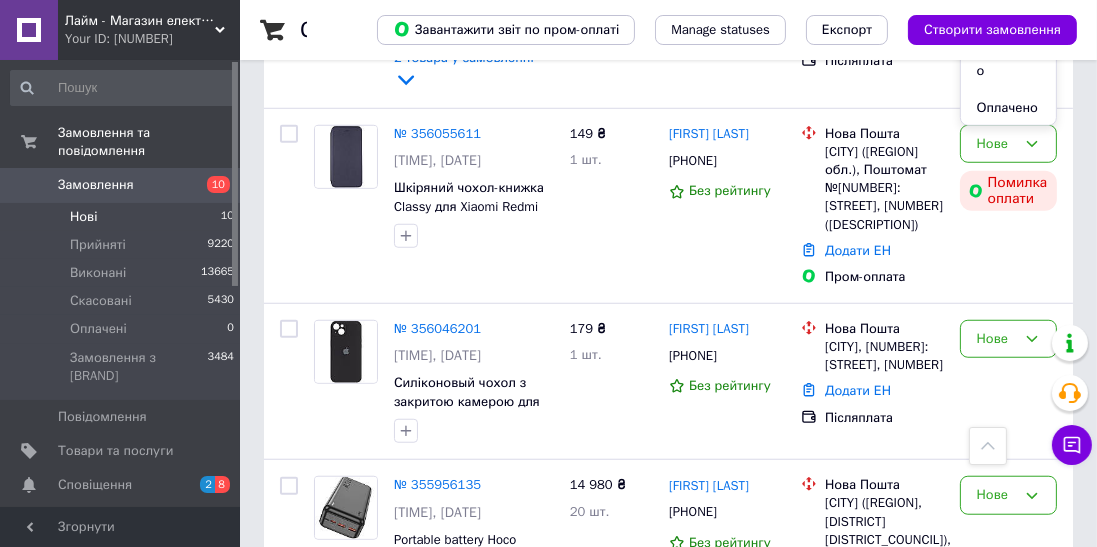 click on "Прийнято" at bounding box center (1008, -22) 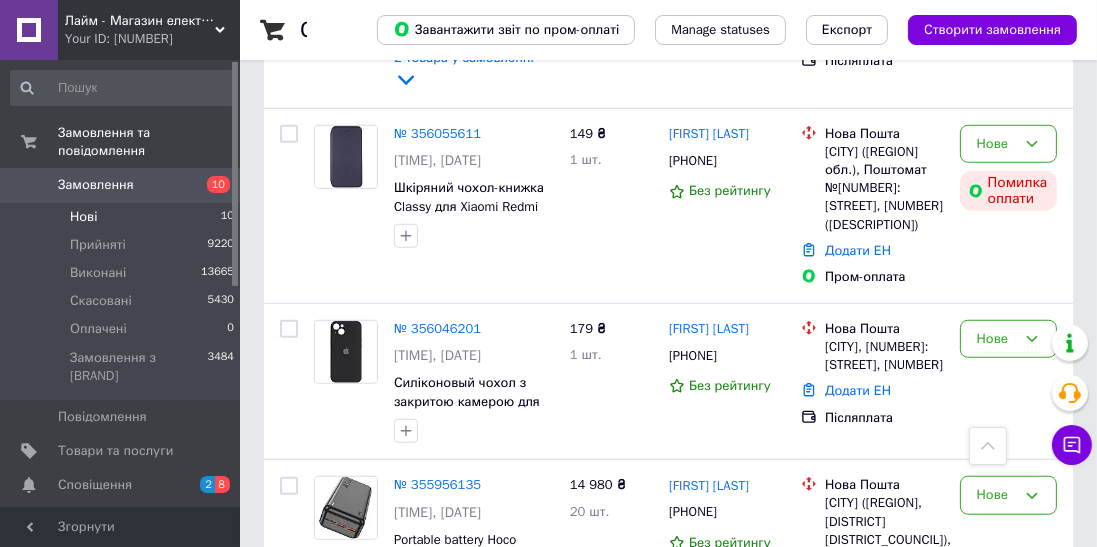 scroll, scrollTop: 1826, scrollLeft: 0, axis: vertical 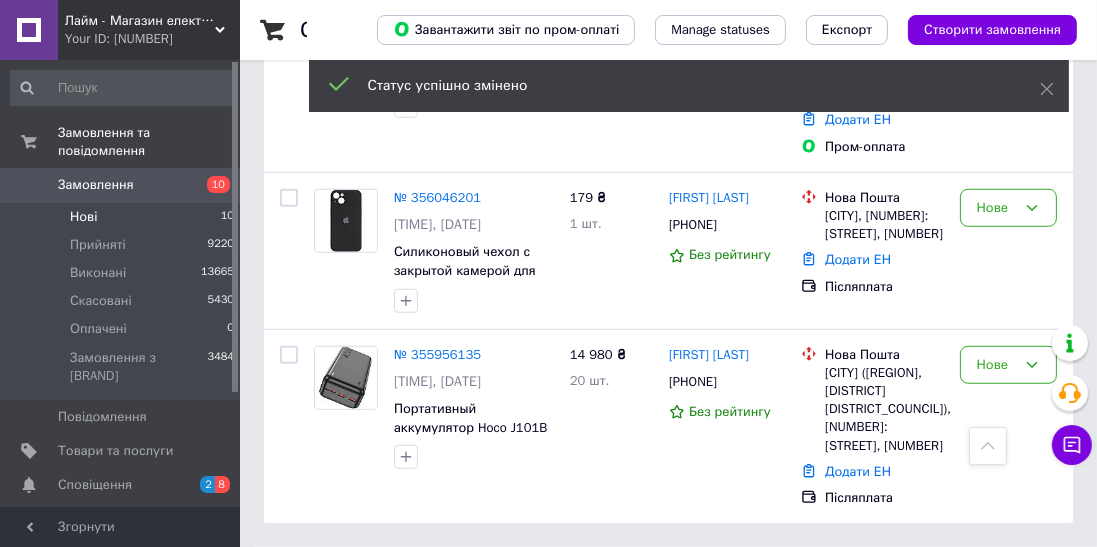 click on "№ 356046201" at bounding box center (437, 197) 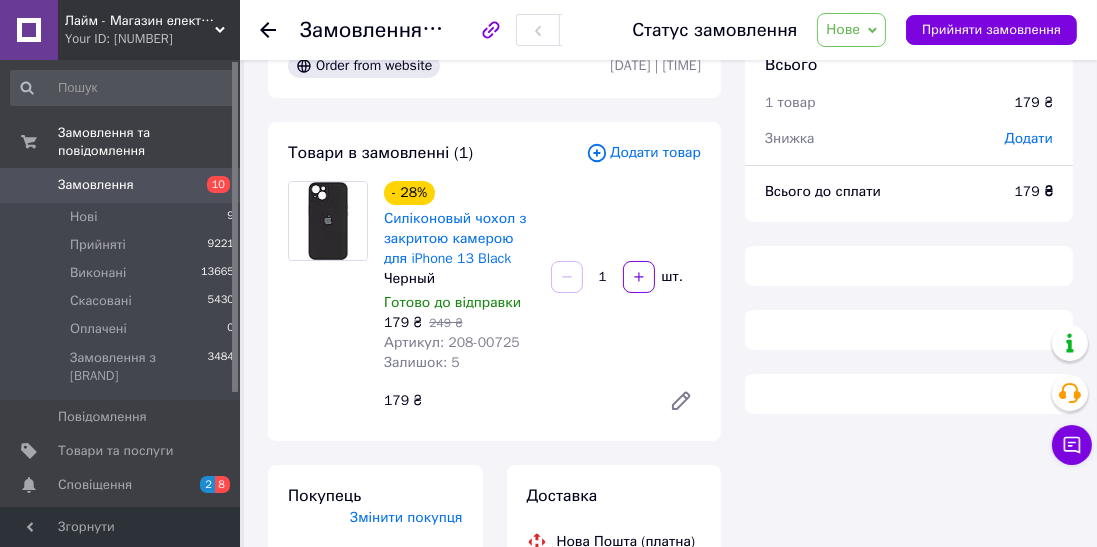 scroll, scrollTop: 0, scrollLeft: 0, axis: both 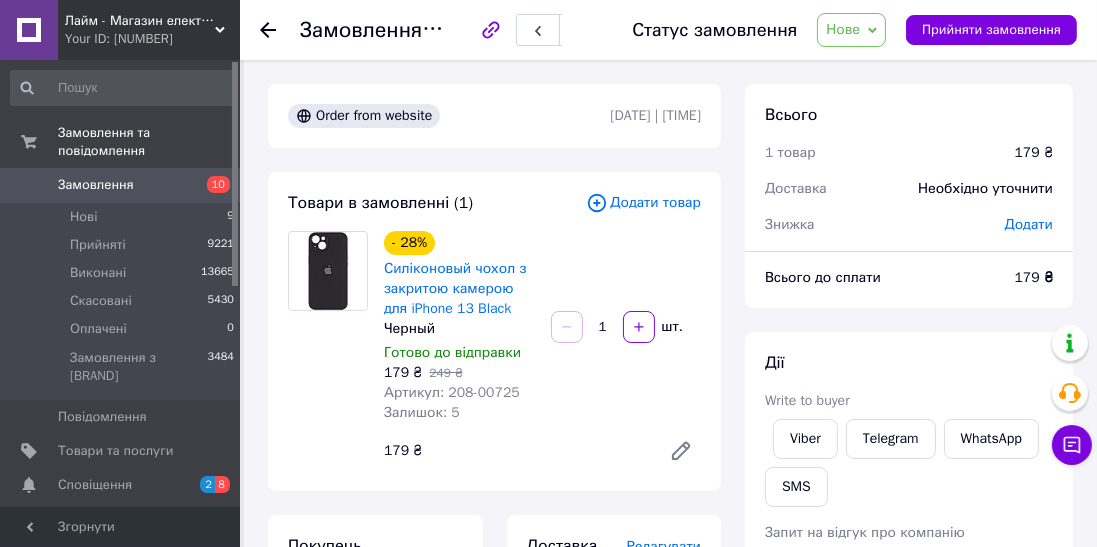 click on "Viber" at bounding box center [805, 439] 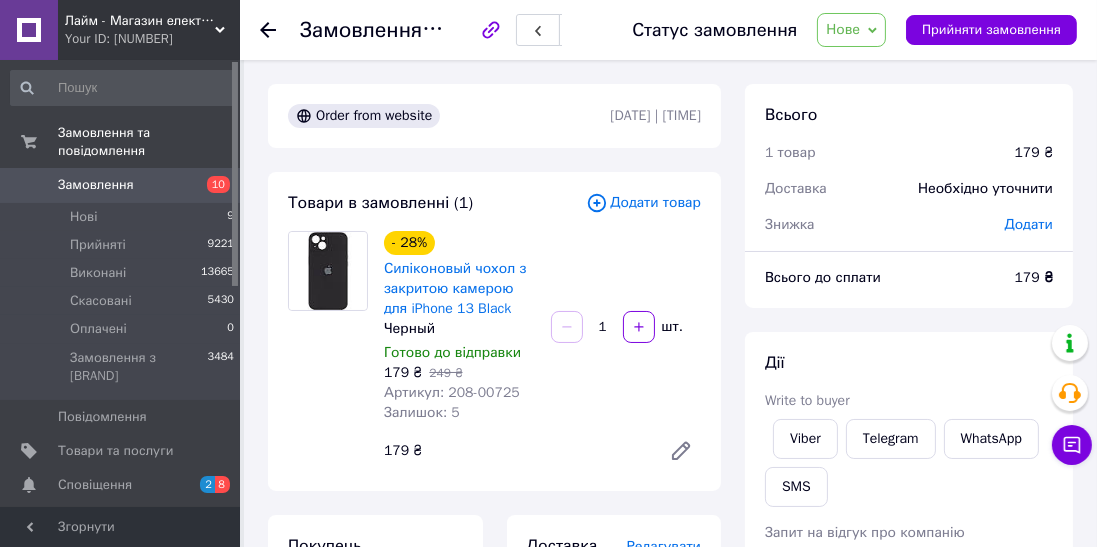 click on "Нові 9" at bounding box center (123, 217) 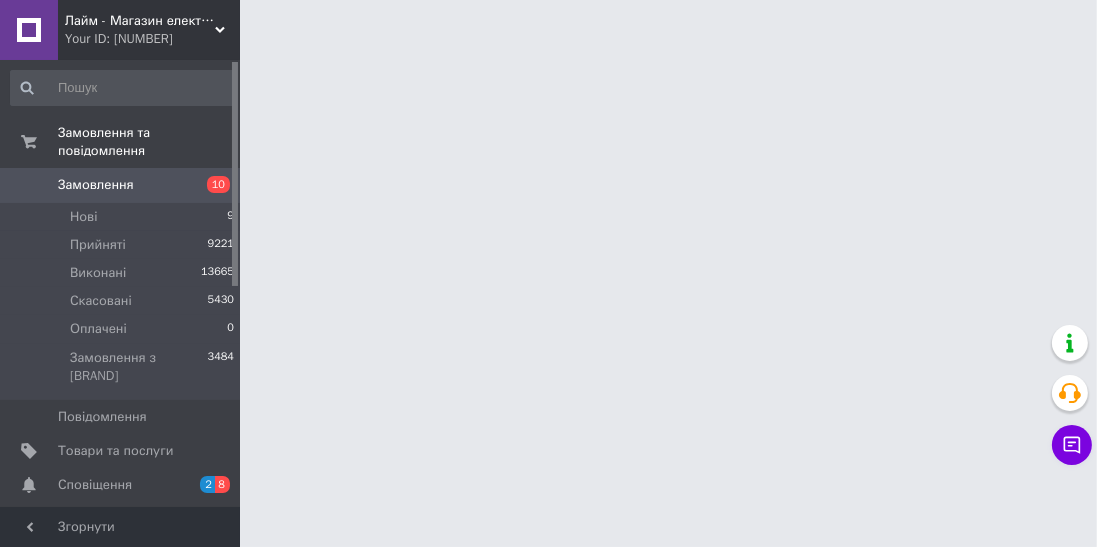 click on "Нові 9" at bounding box center (123, 217) 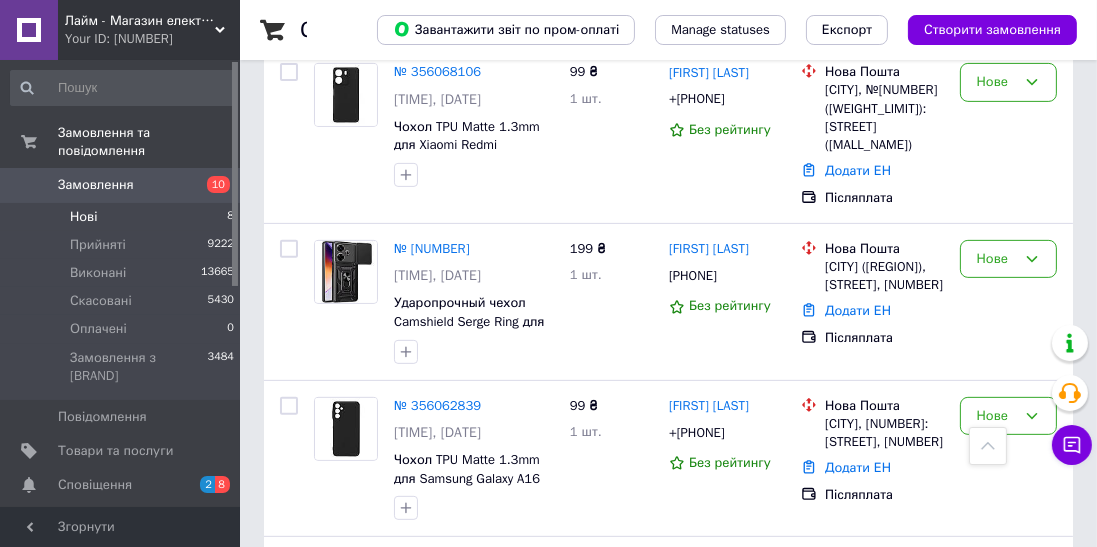 click on "№ [NUMBER]" at bounding box center [432, 248] 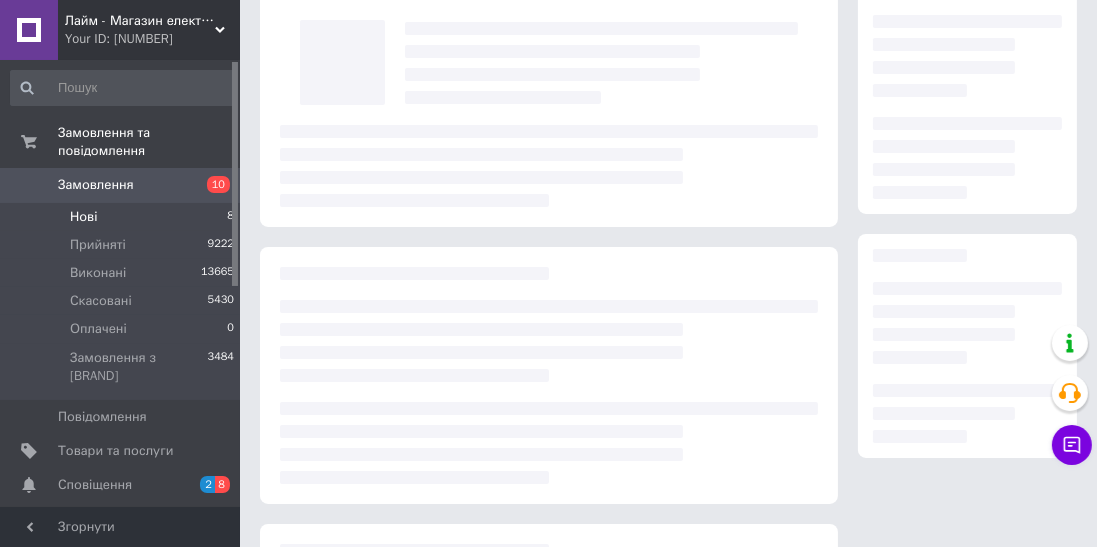scroll, scrollTop: 0, scrollLeft: 0, axis: both 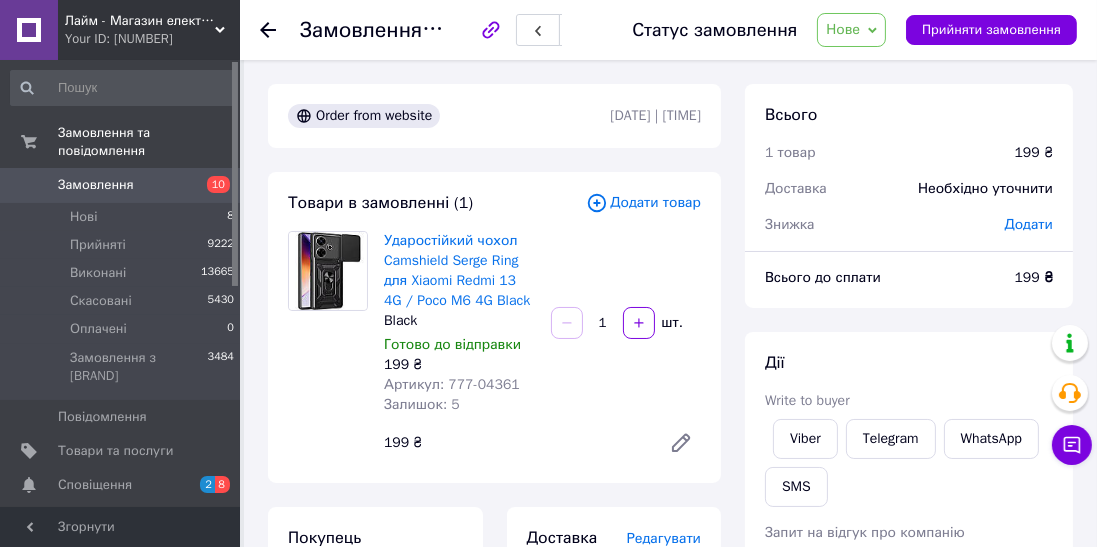 click on "Write to buyer" at bounding box center (807, 400) 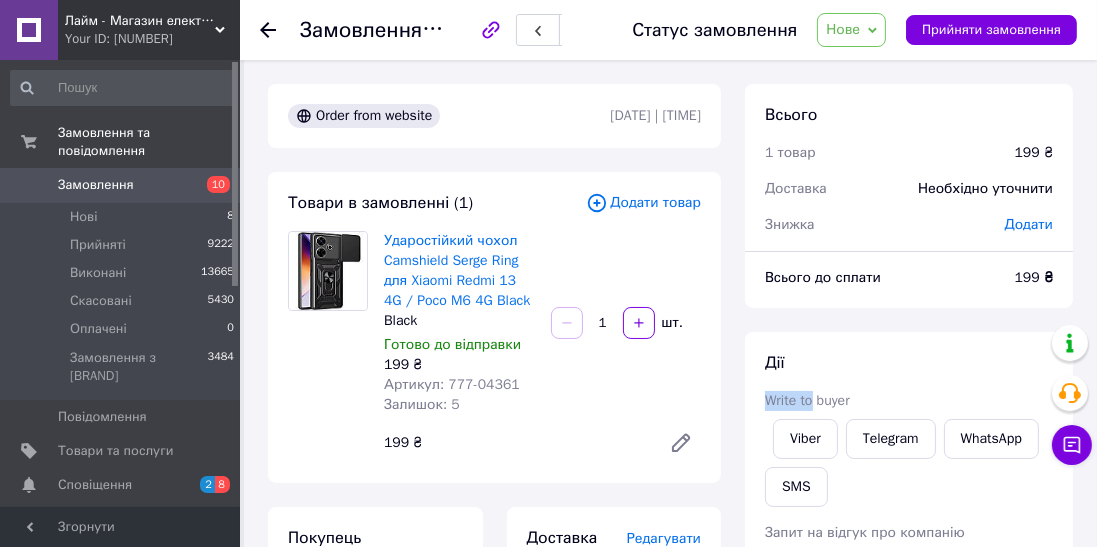 click on "Viber" at bounding box center (805, 439) 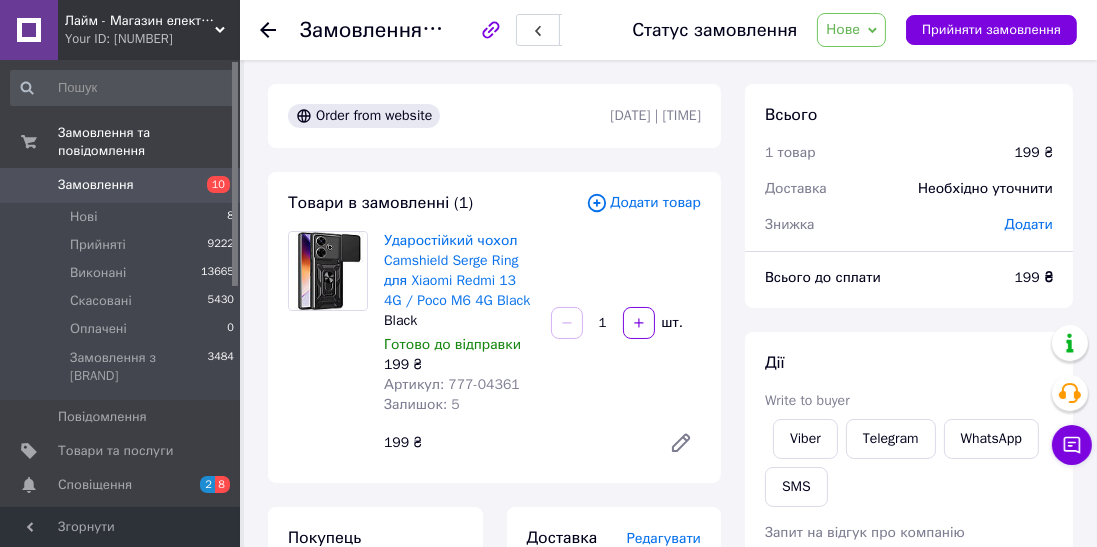 click 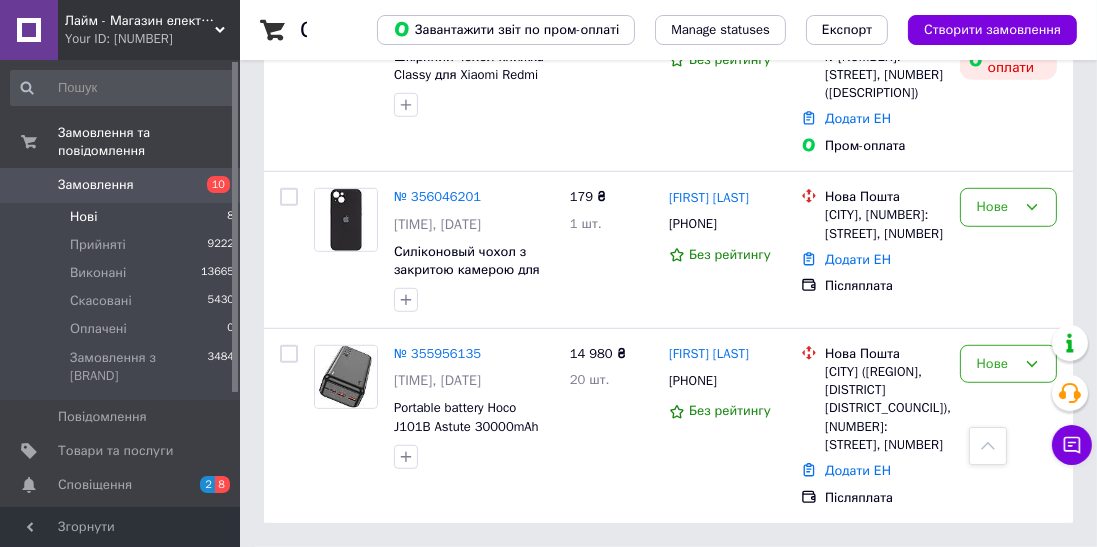 scroll, scrollTop: 1416, scrollLeft: 0, axis: vertical 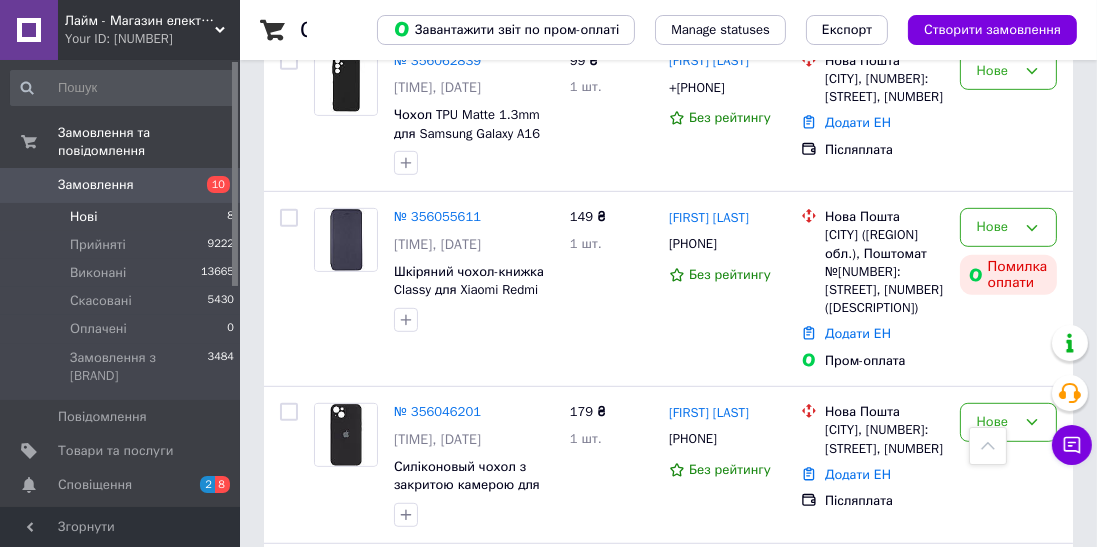 click on "№ 356055611" at bounding box center (437, 216) 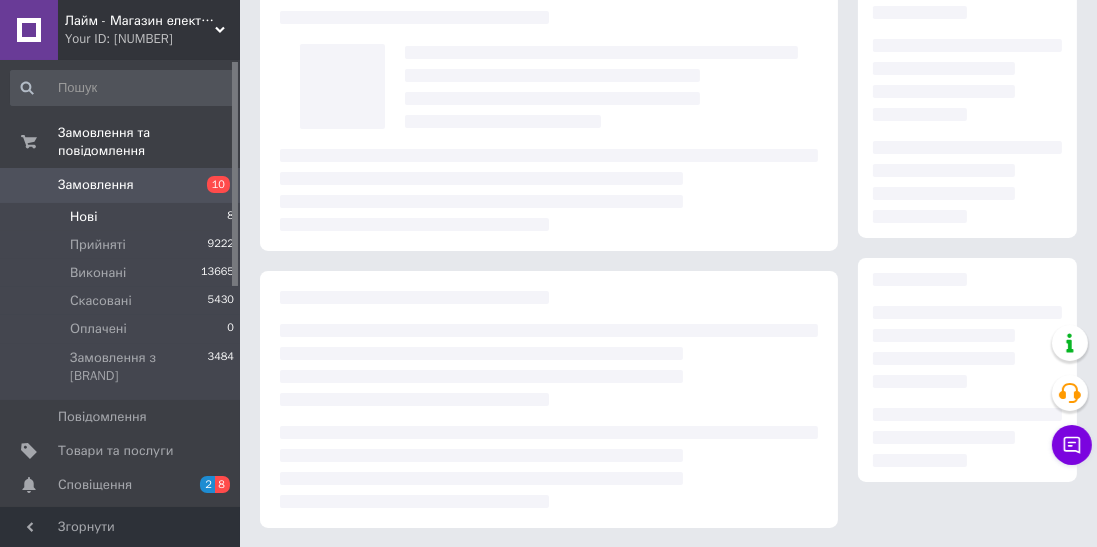 scroll, scrollTop: 0, scrollLeft: 0, axis: both 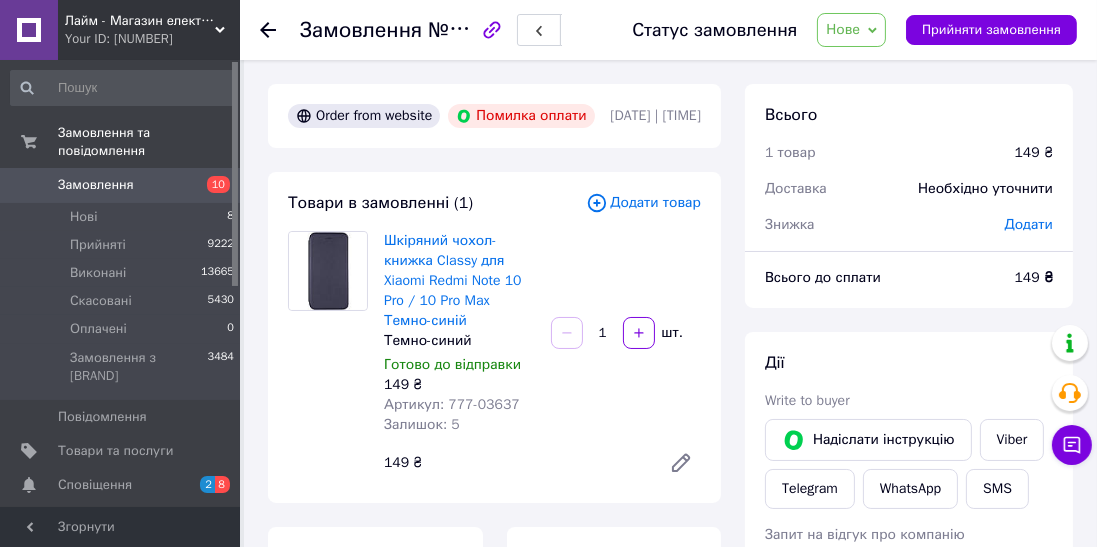 click on "Viber" at bounding box center (1012, 440) 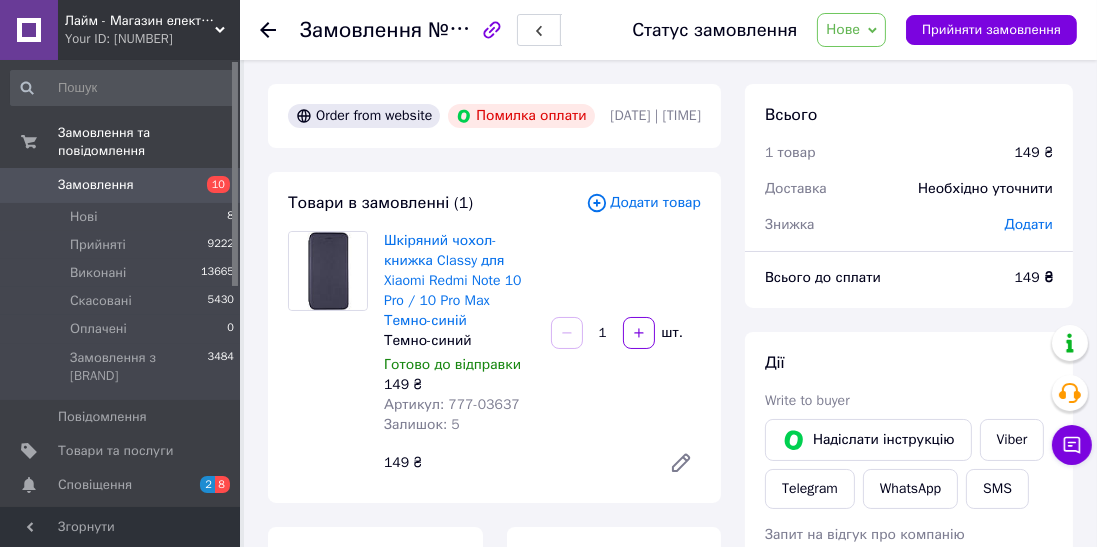 click on "Telegram" at bounding box center (810, 489) 